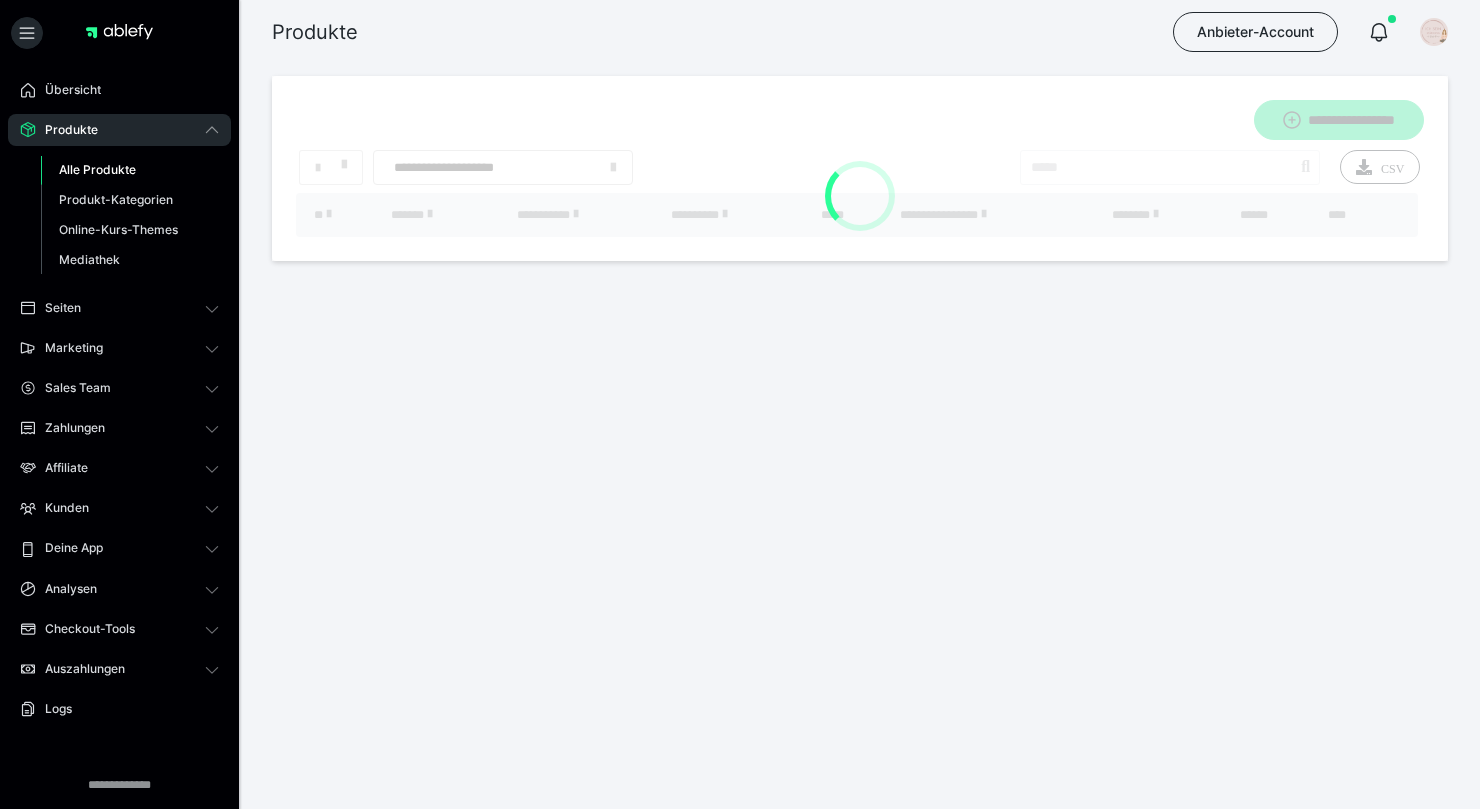 scroll, scrollTop: 0, scrollLeft: 0, axis: both 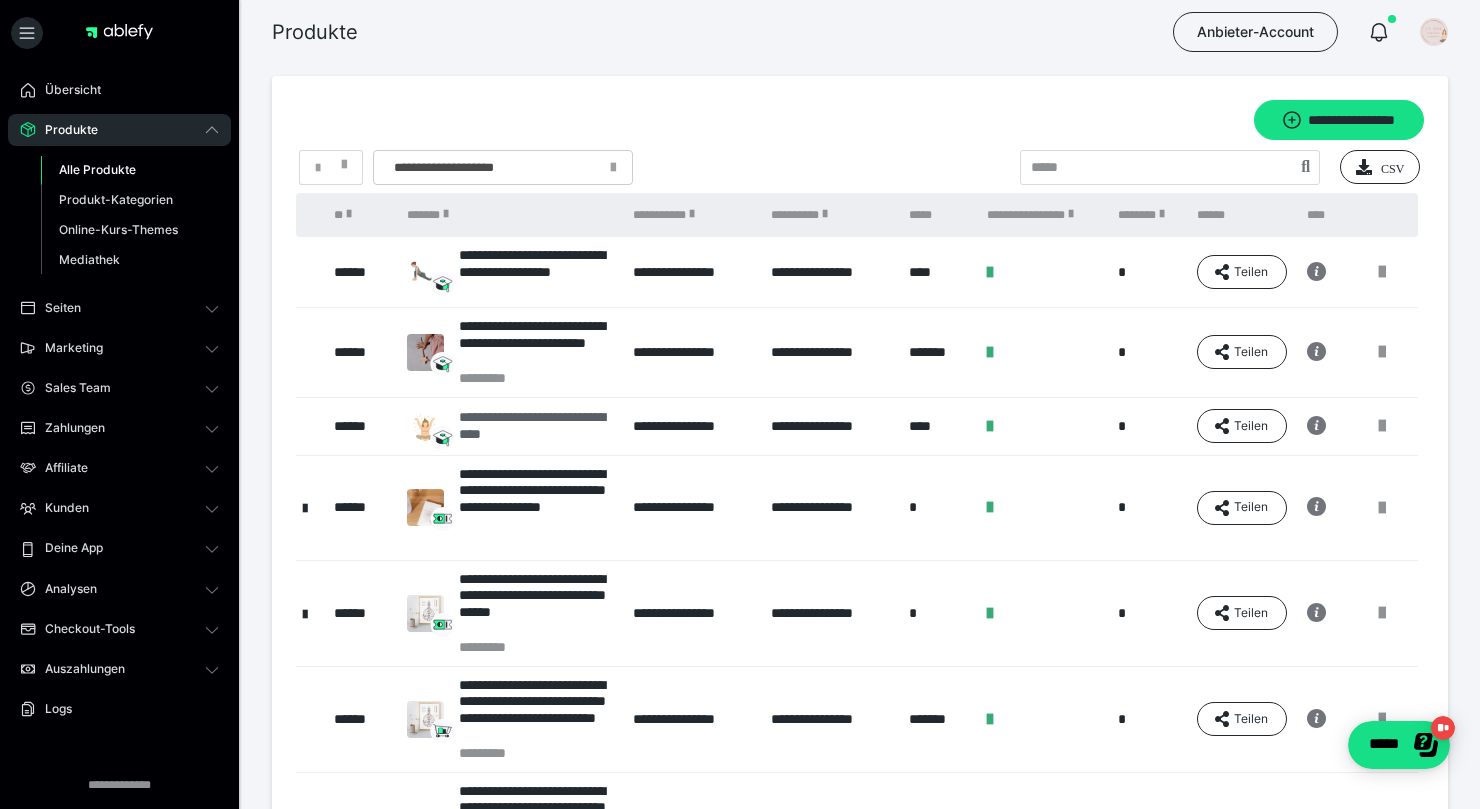 click on "**********" at bounding box center [536, 426] 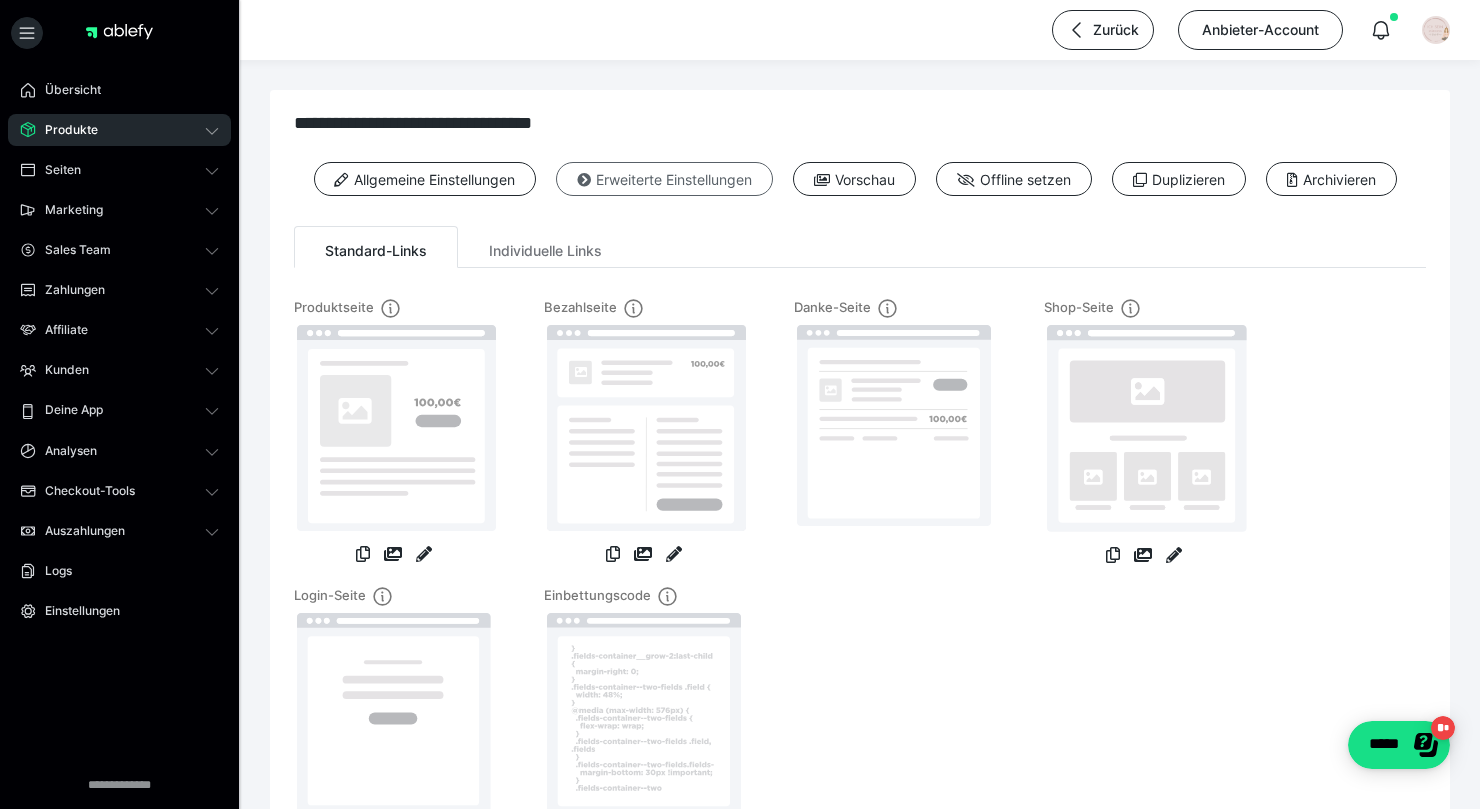 click on "Erweiterte Einstellungen" at bounding box center [664, 179] 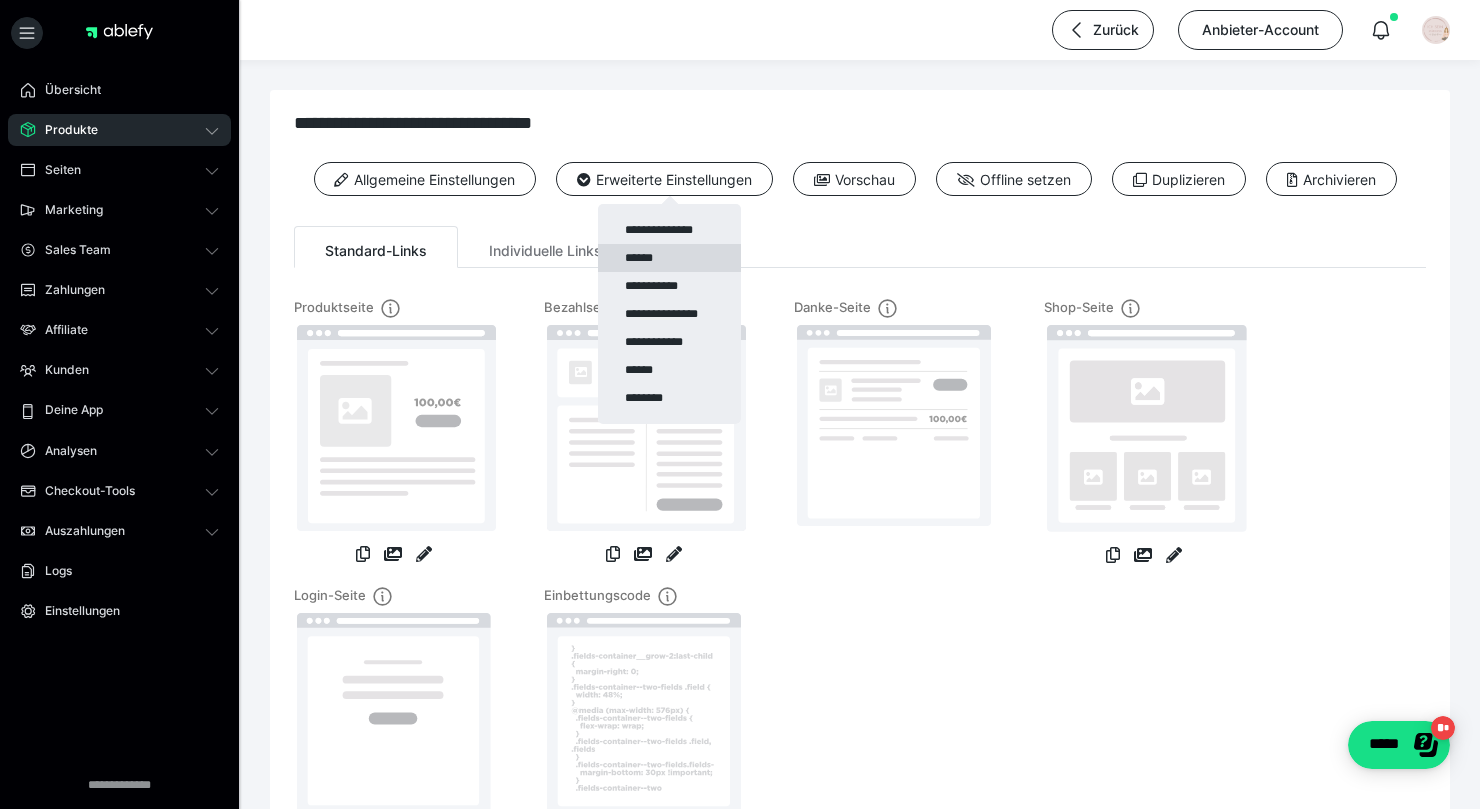 click on "******" at bounding box center [669, 258] 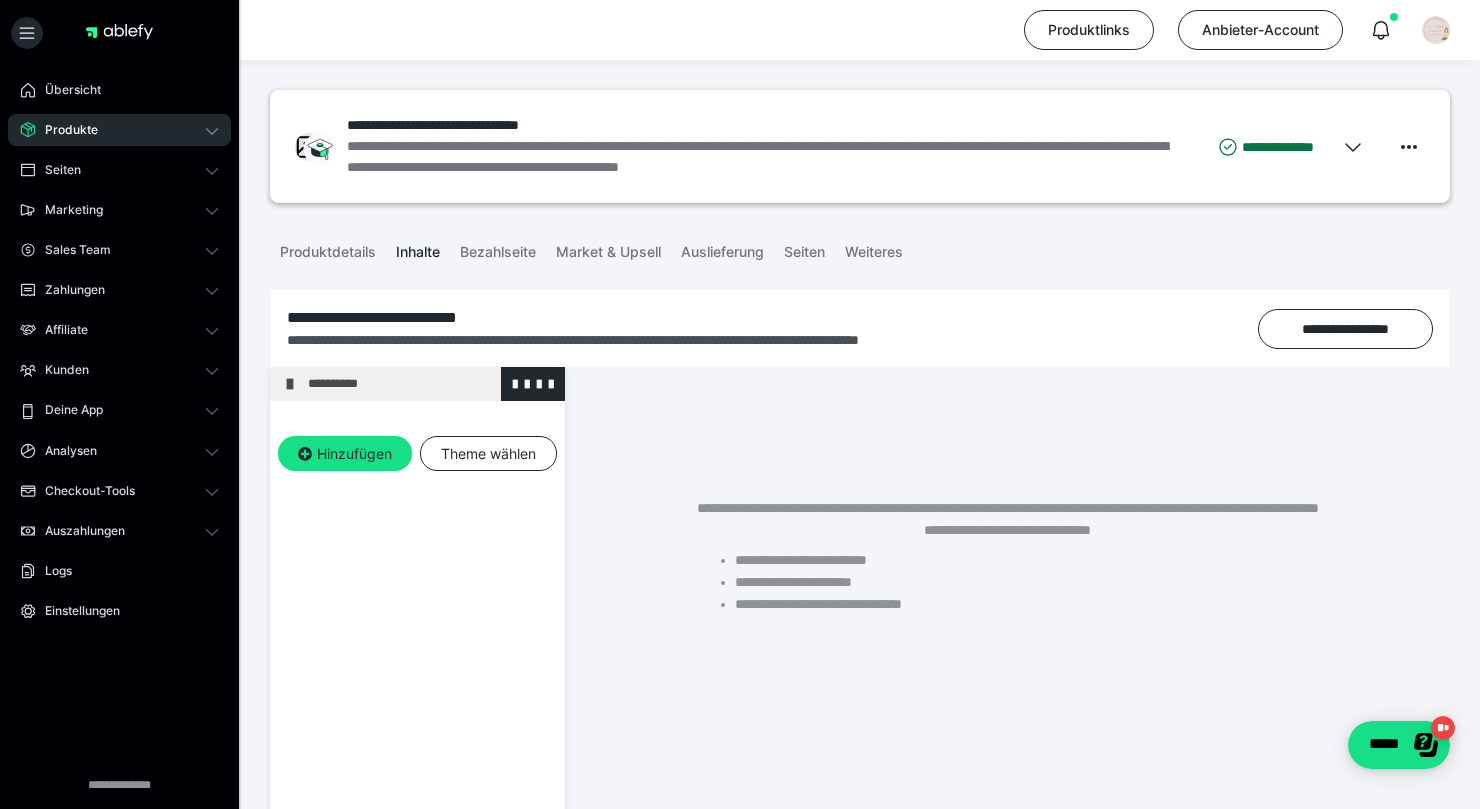 click on "**********" at bounding box center [431, 384] 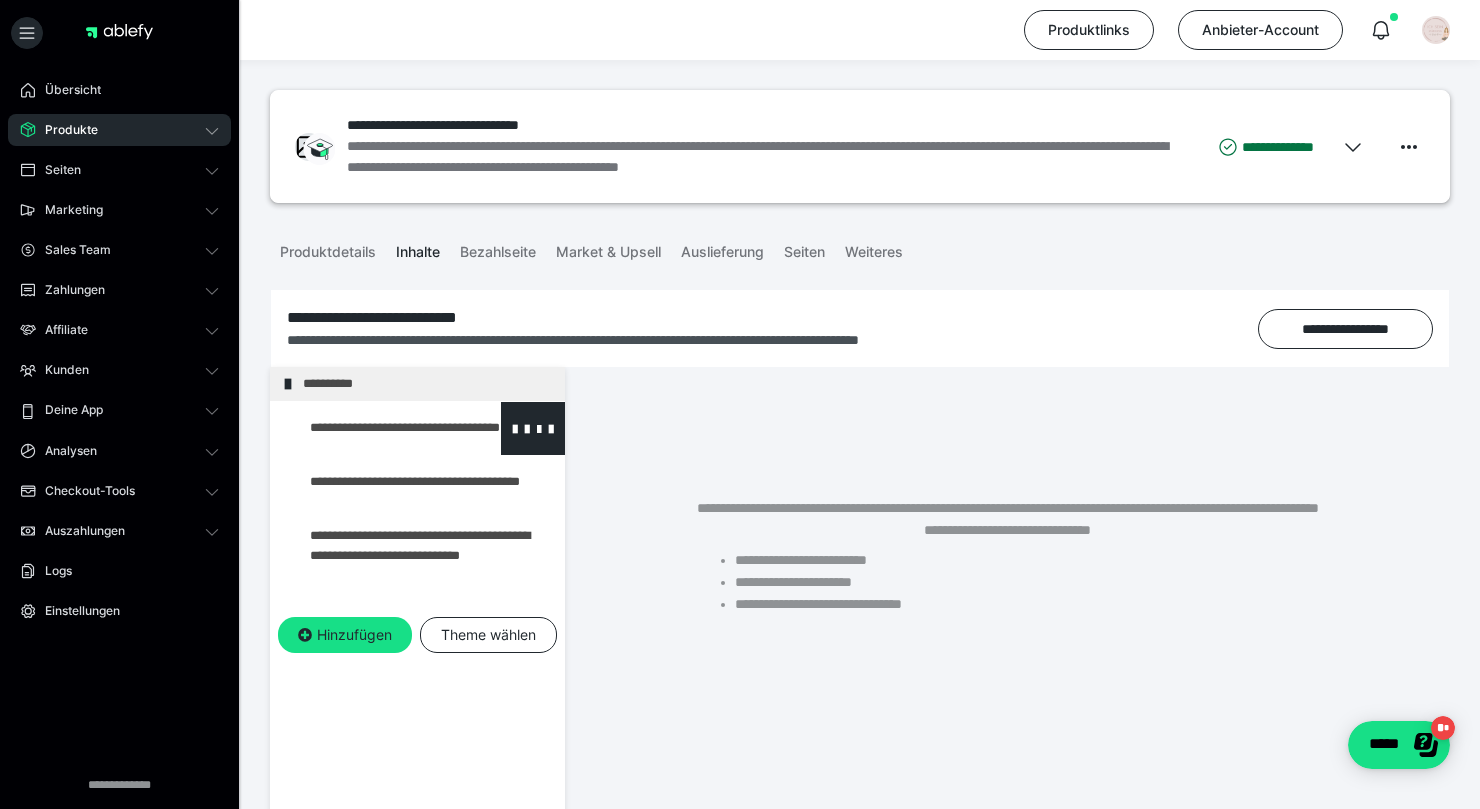 click at bounding box center (375, 428) 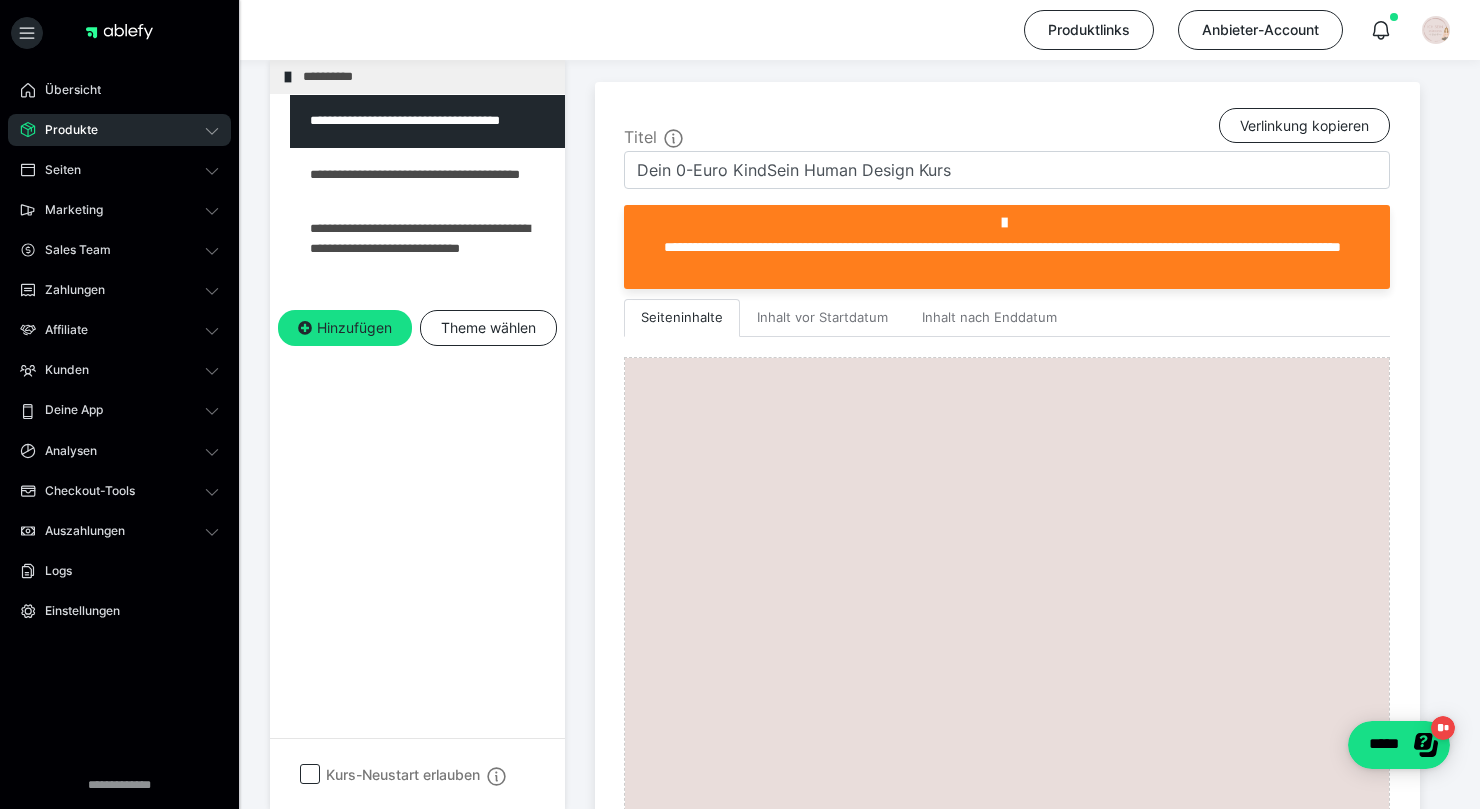 scroll, scrollTop: 403, scrollLeft: 0, axis: vertical 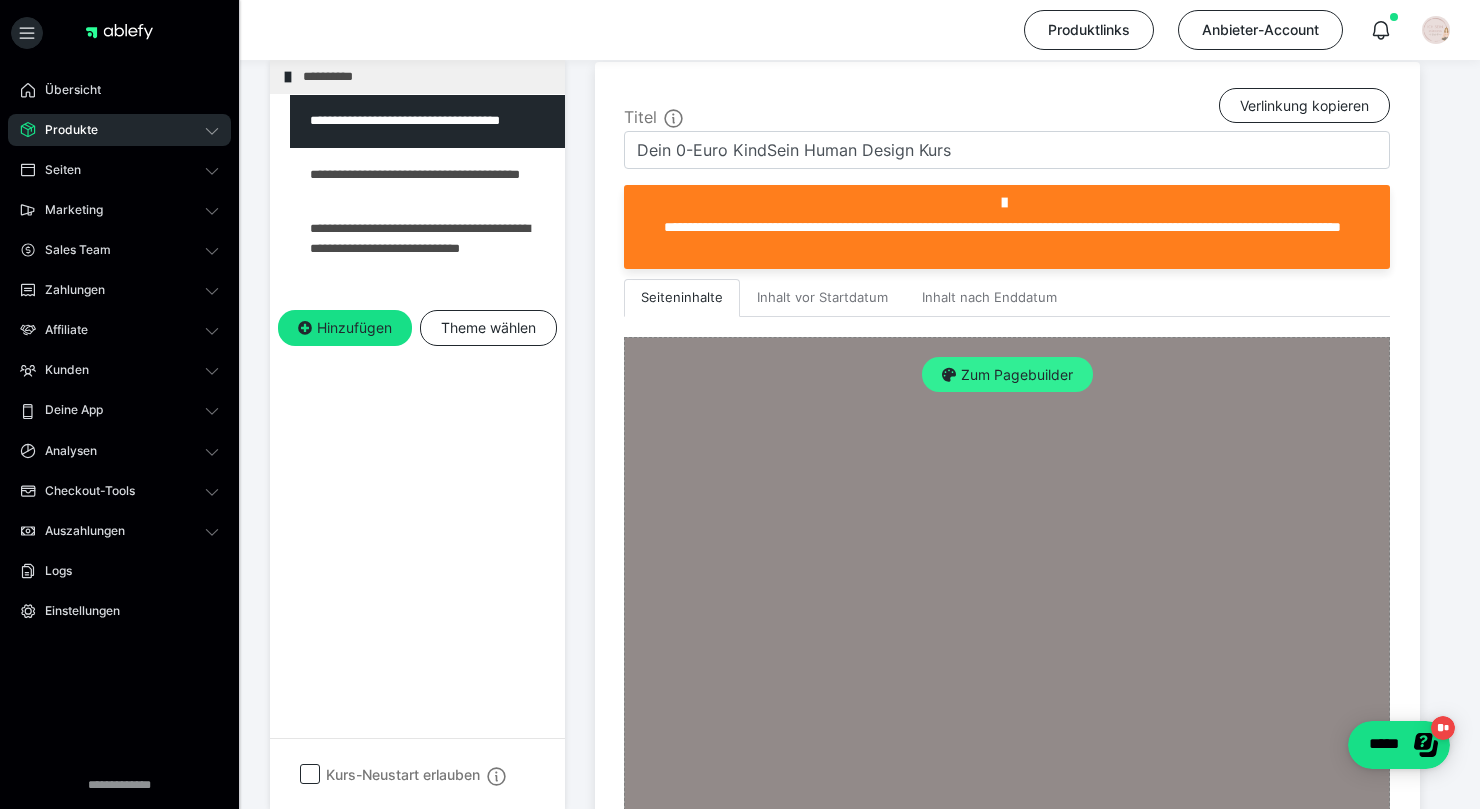 click on "Zum Pagebuilder" at bounding box center (1007, 375) 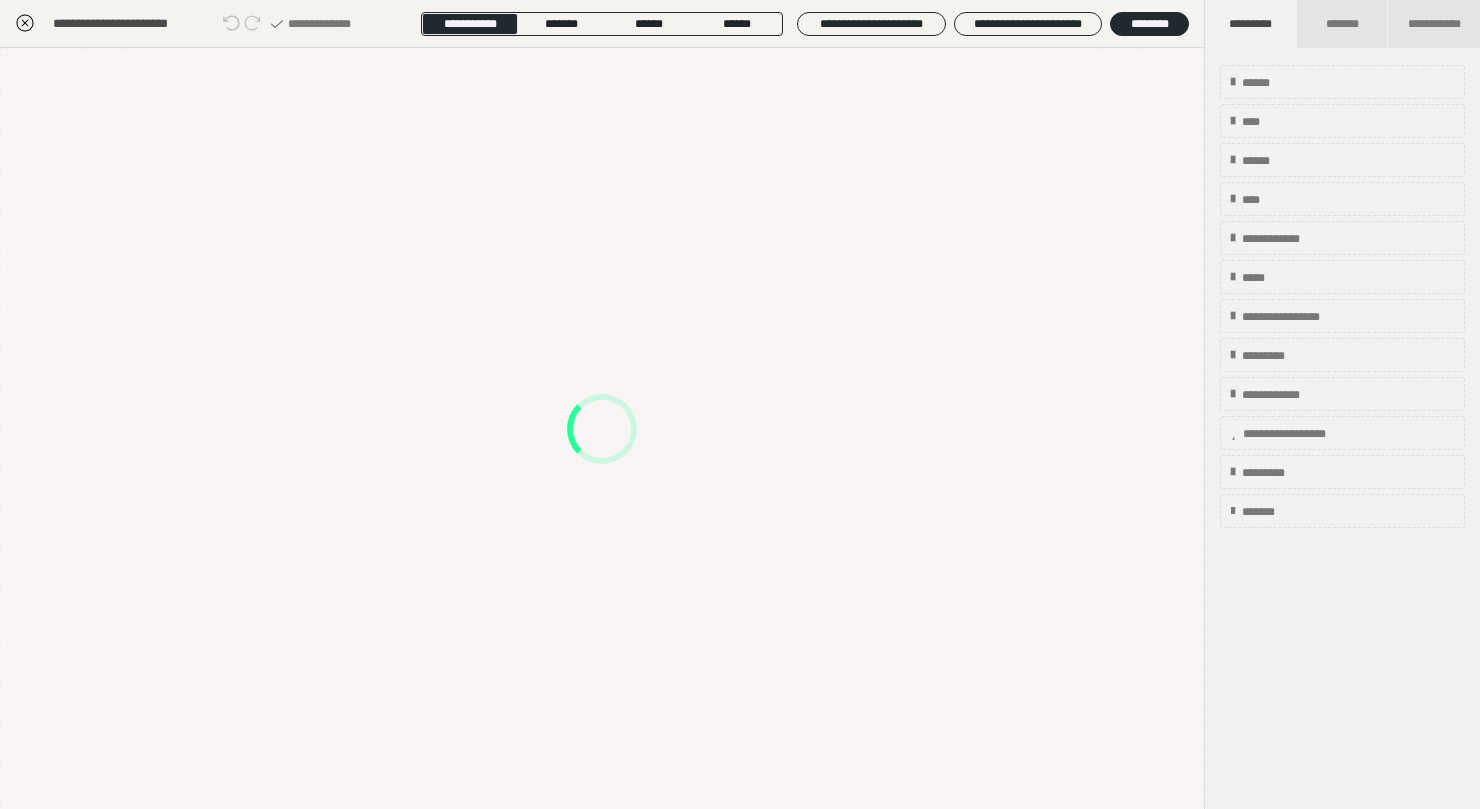 scroll, scrollTop: 307, scrollLeft: 0, axis: vertical 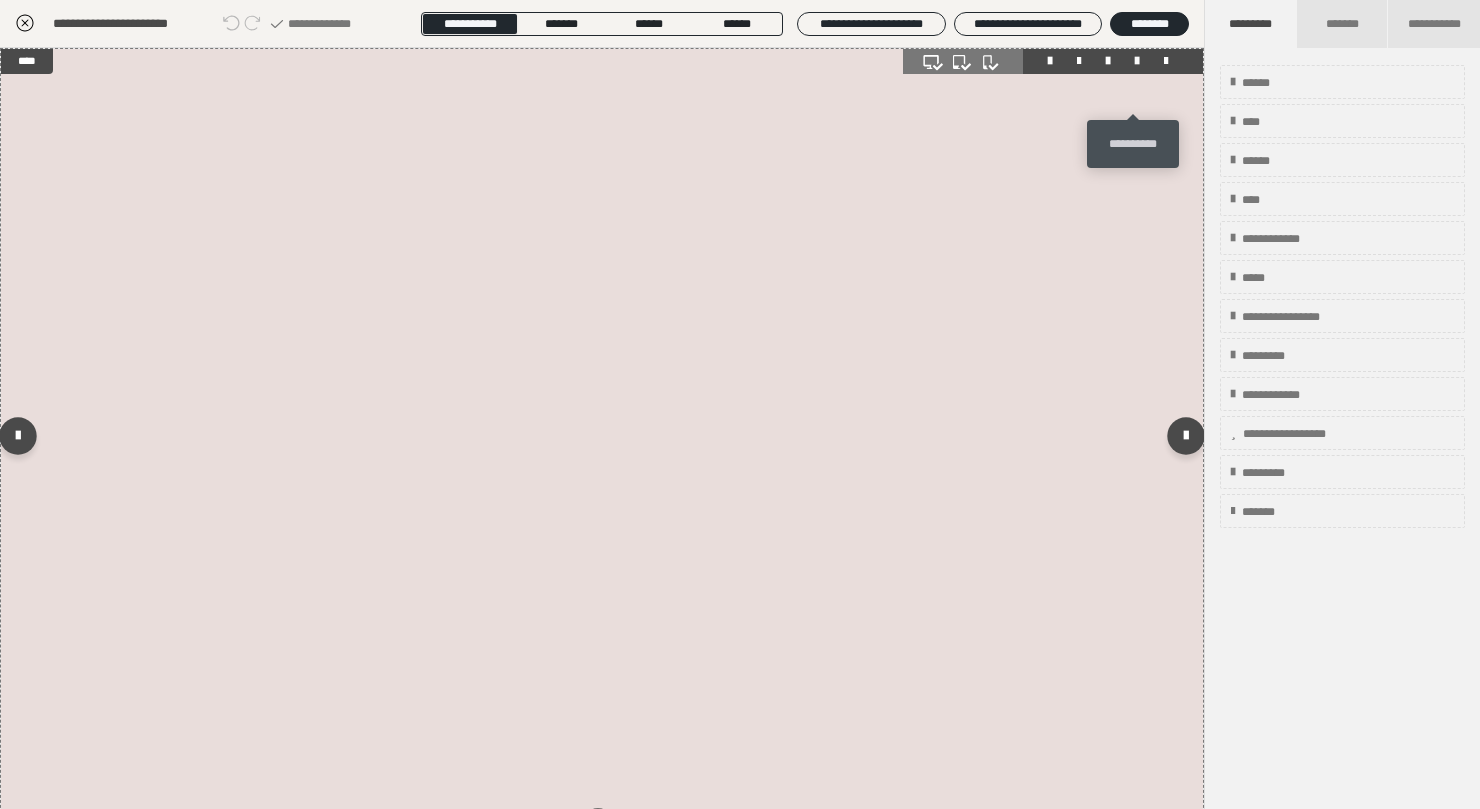 click at bounding box center [1137, 61] 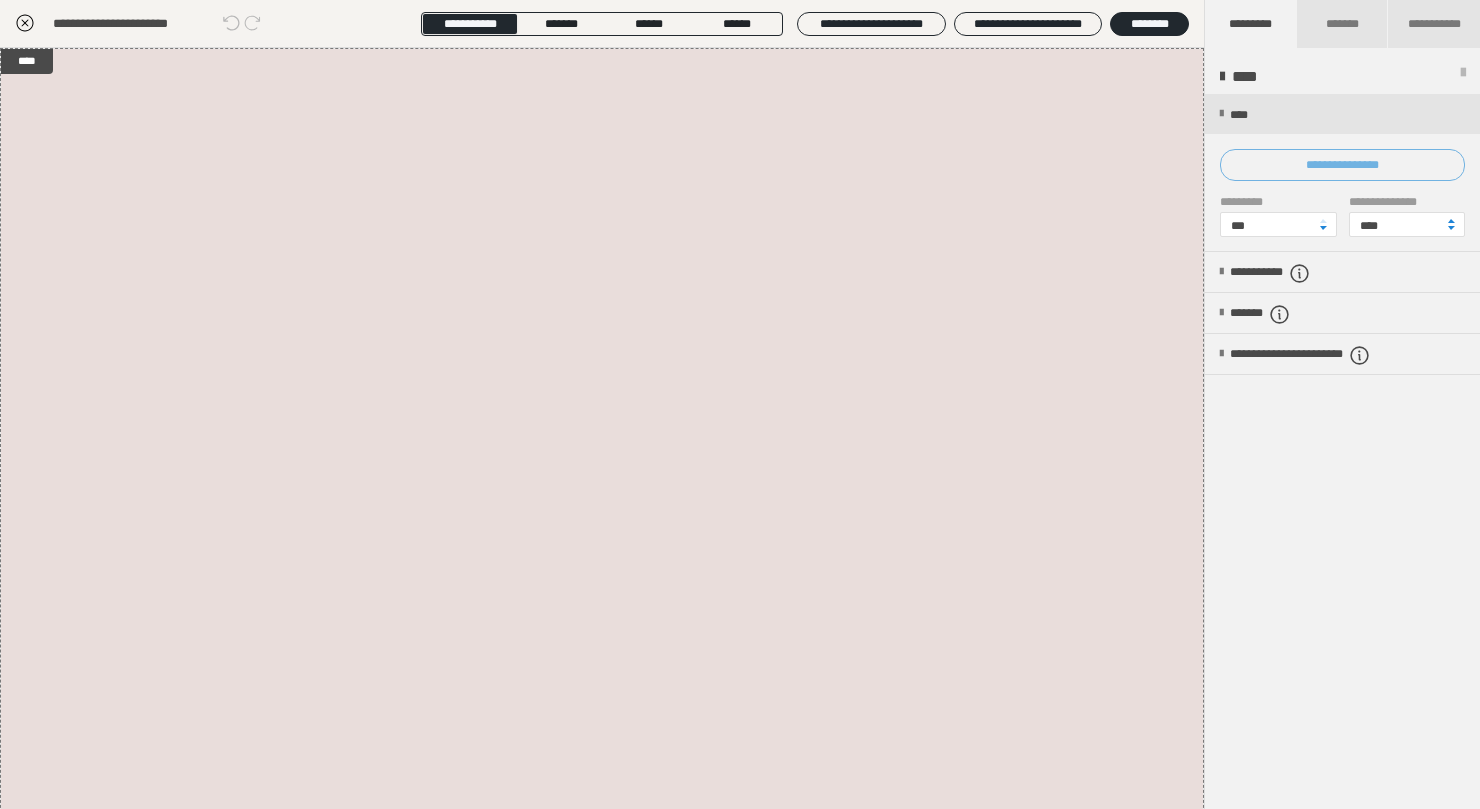 click on "**********" at bounding box center [1342, 165] 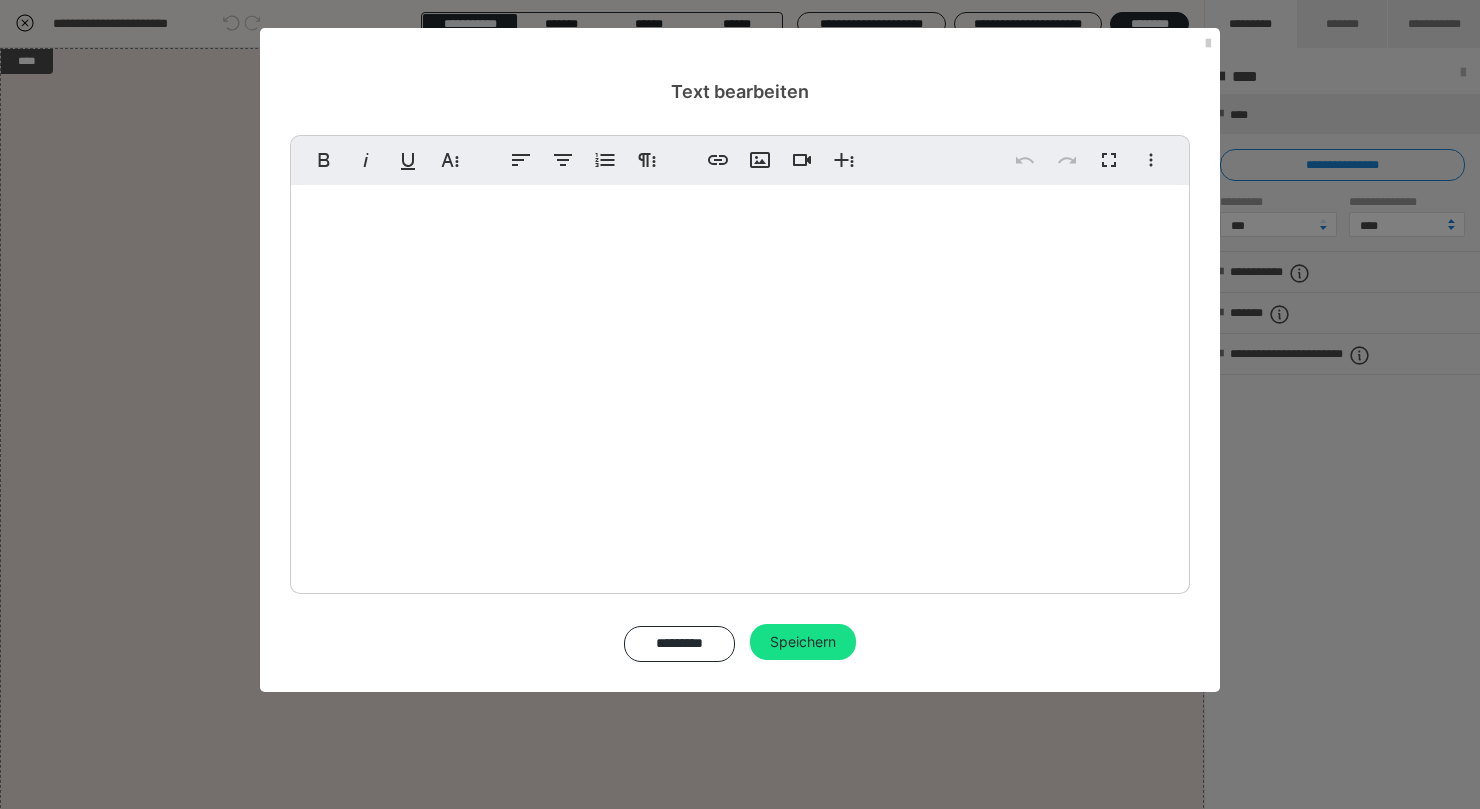scroll, scrollTop: 176, scrollLeft: 0, axis: vertical 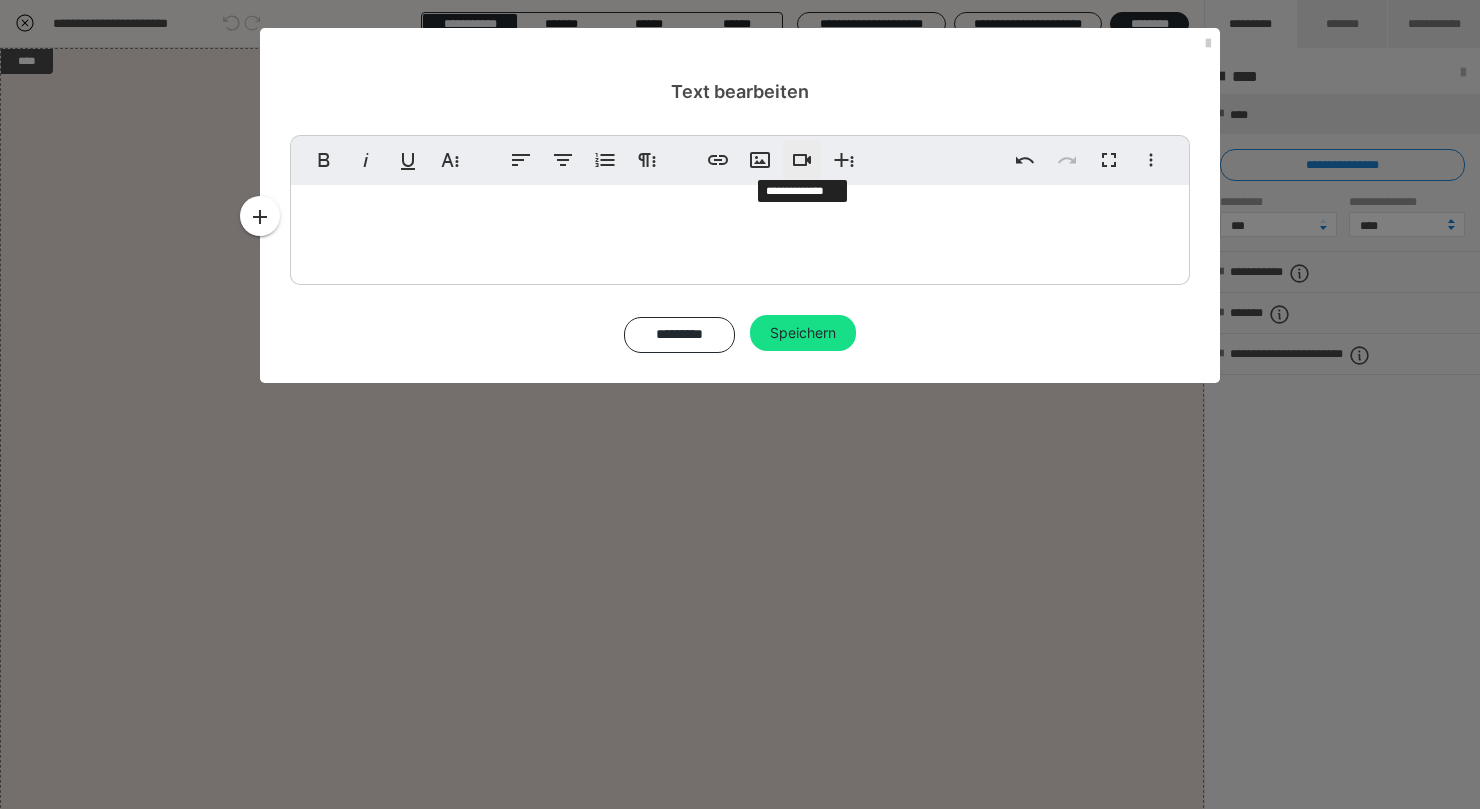click 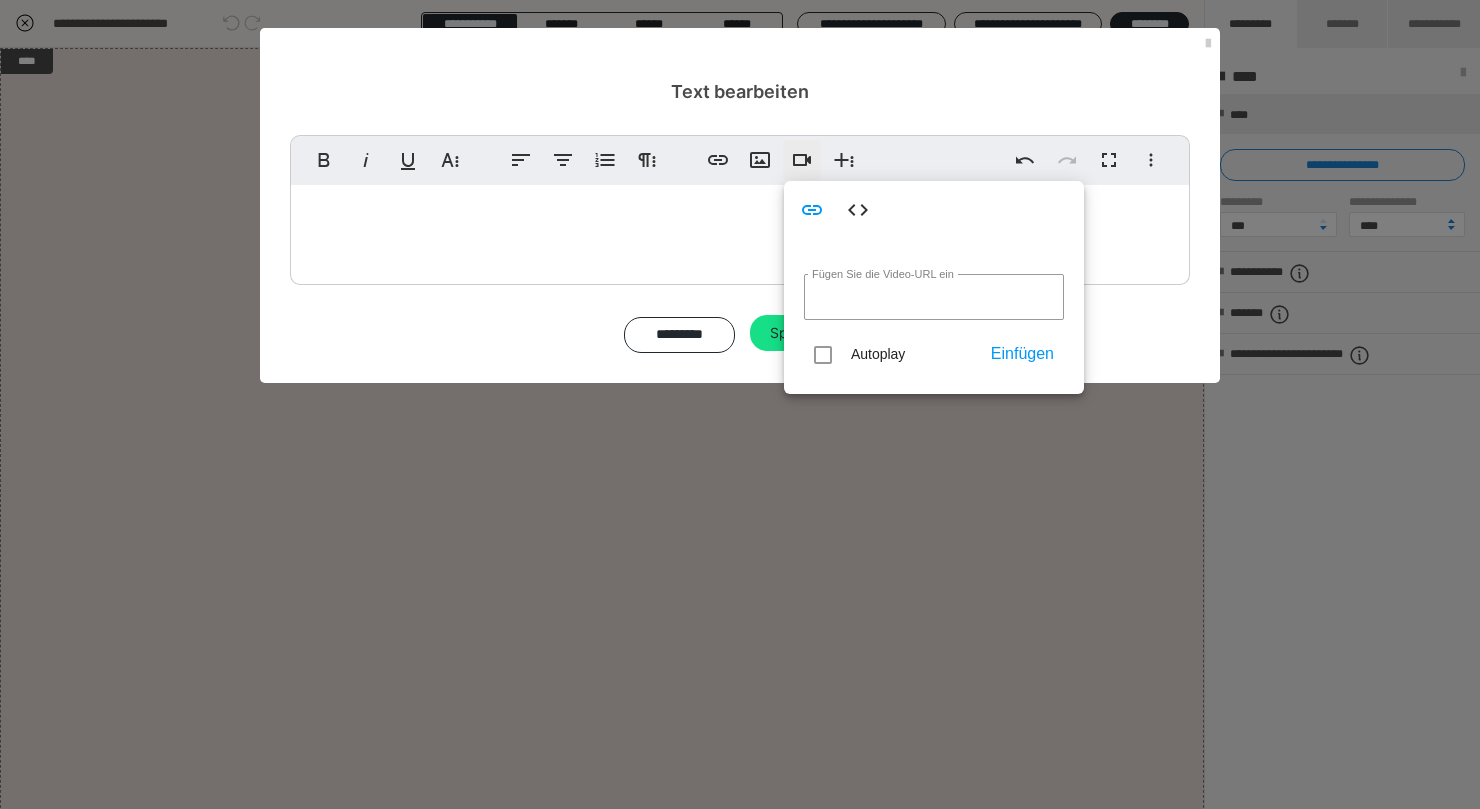 type on "https://youtu.be/aG-dVKSaZcw" 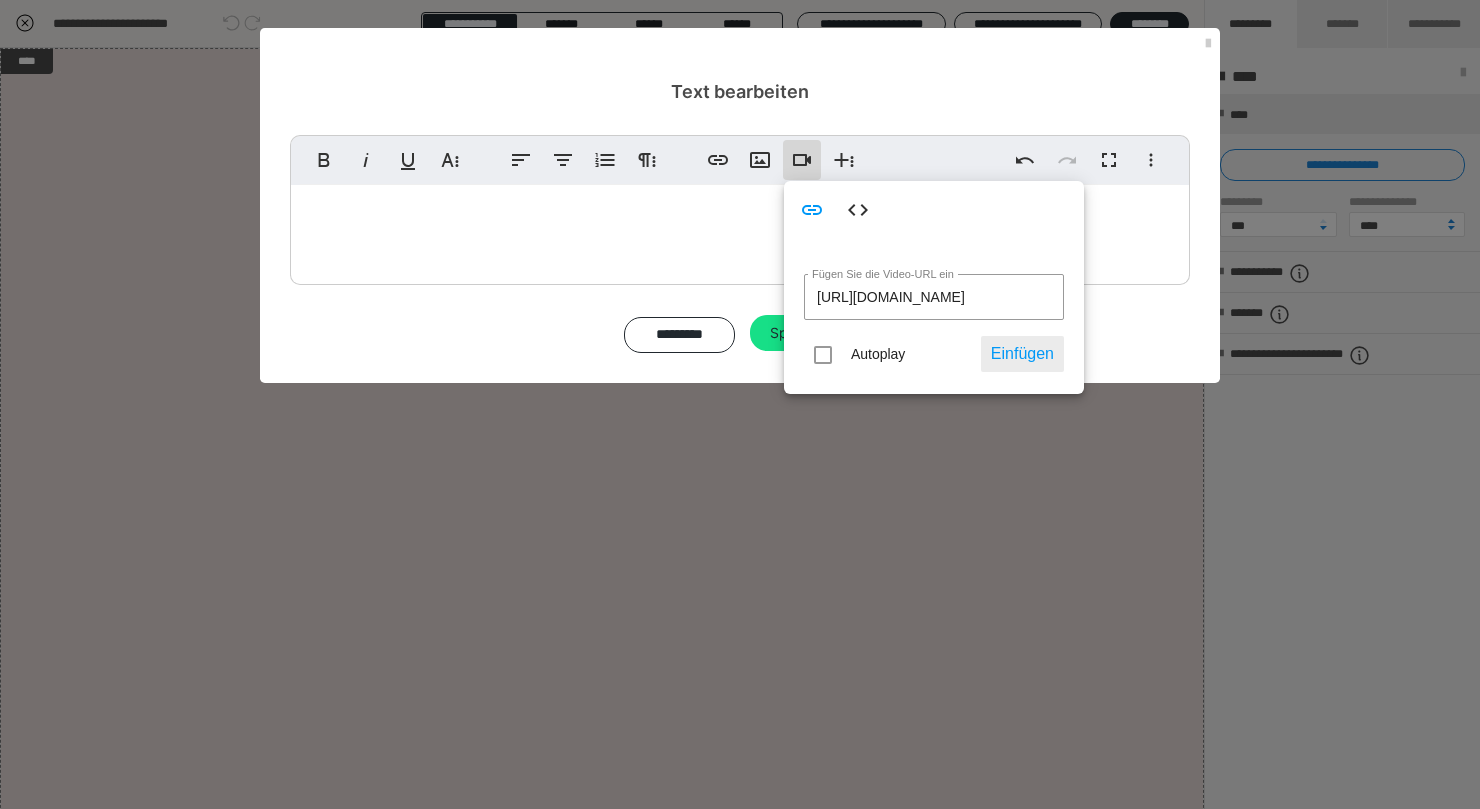 click on "Einfügen" at bounding box center [1022, 354] 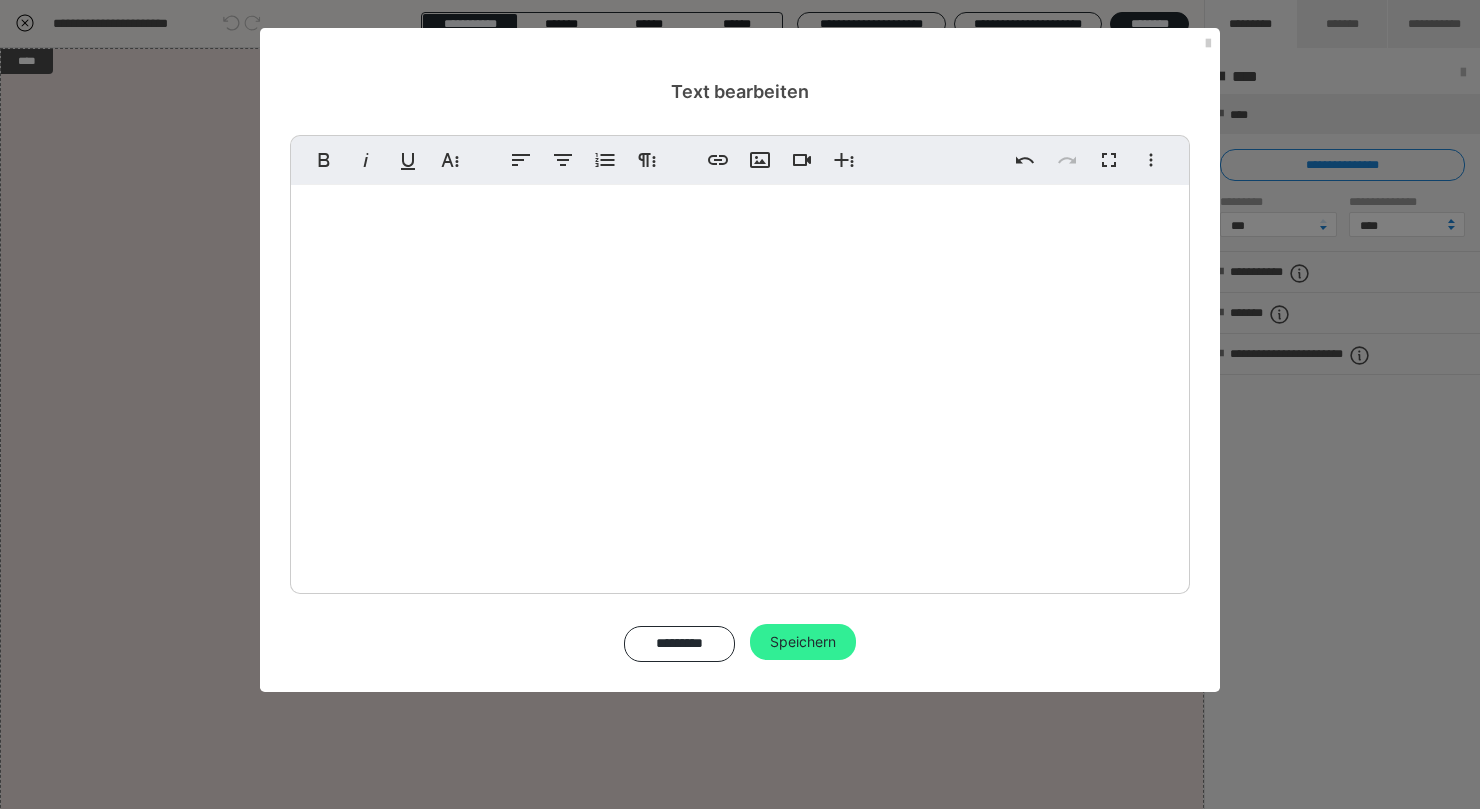 click on "Speichern" at bounding box center (803, 642) 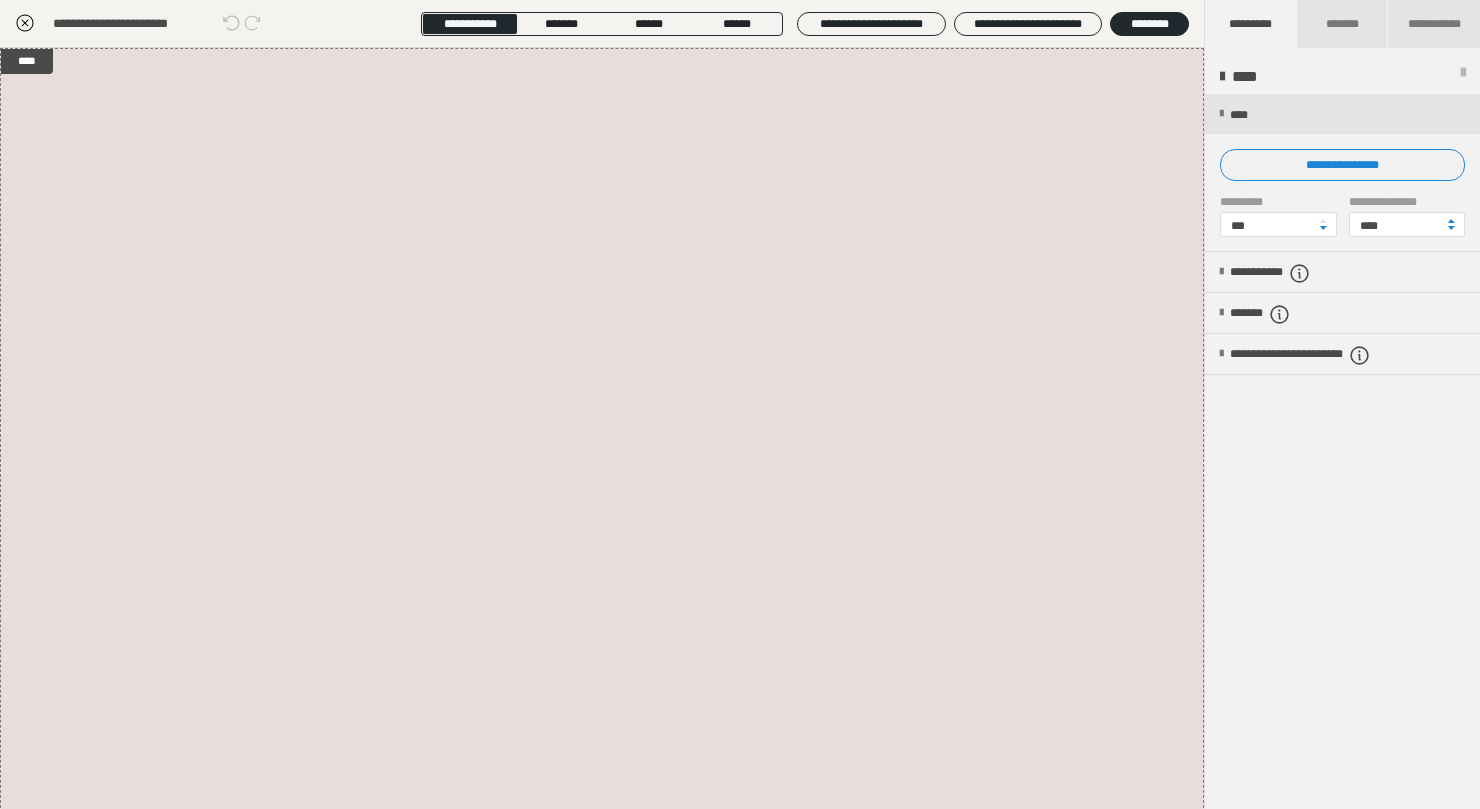 click 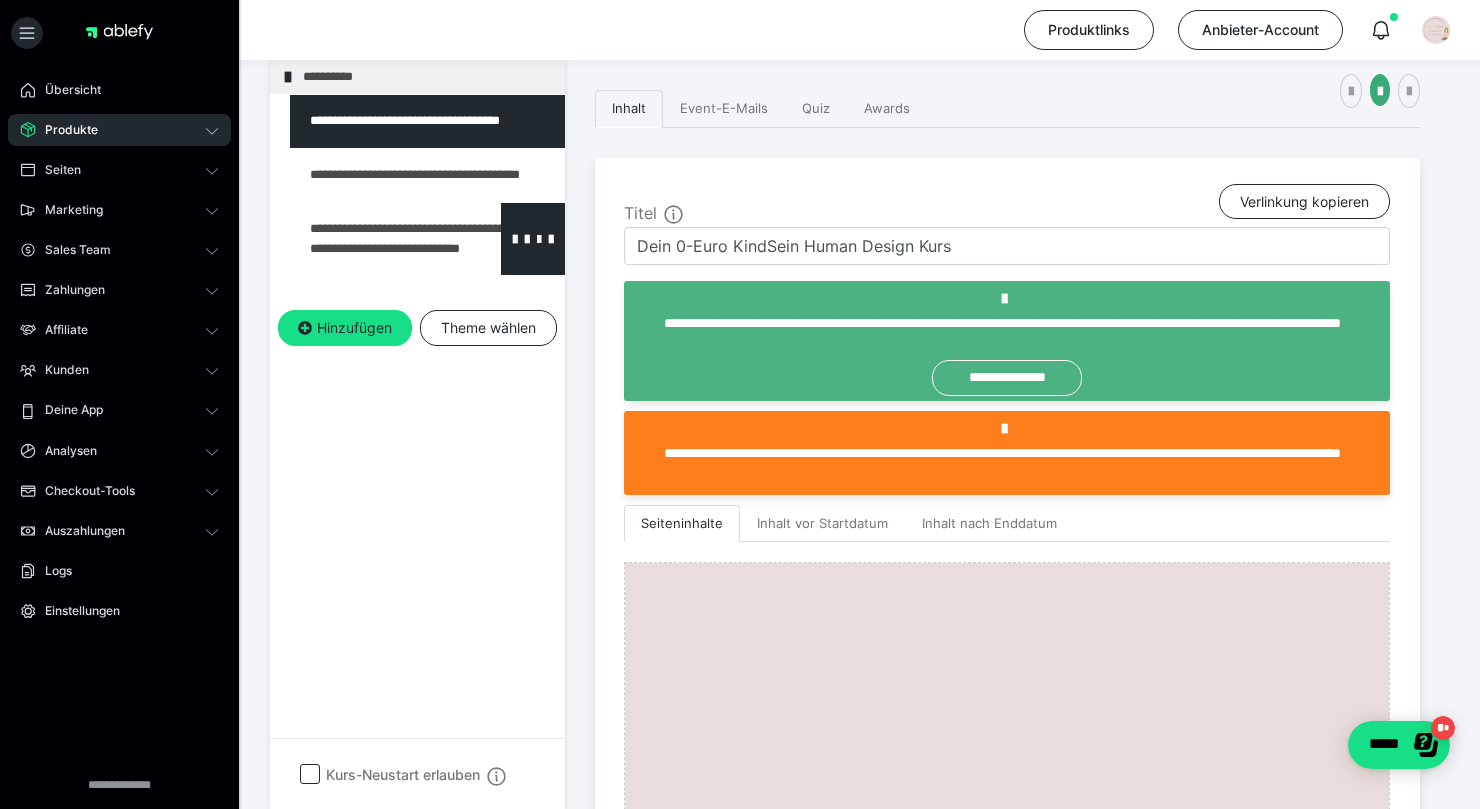 click at bounding box center [375, 239] 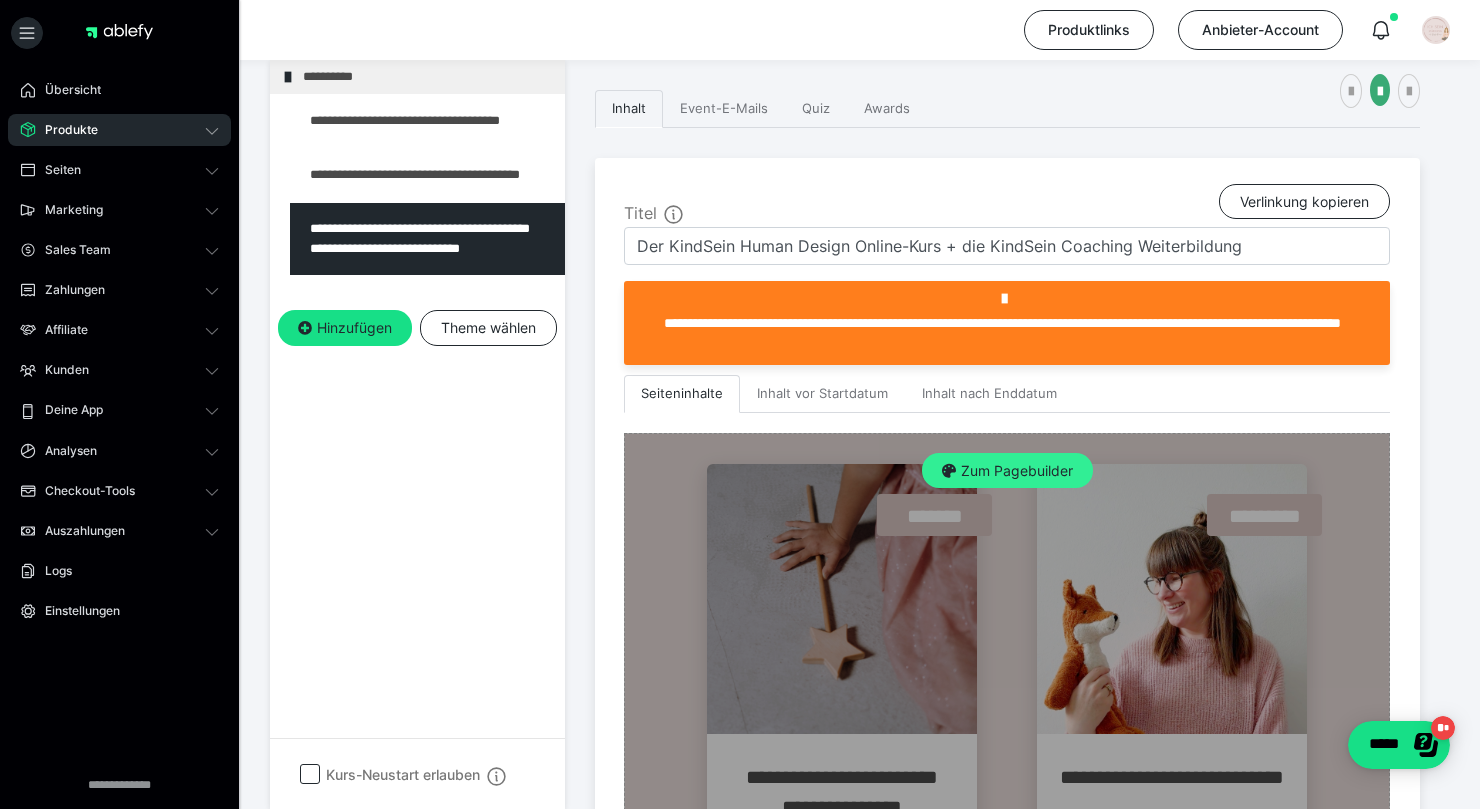 click on "Zum Pagebuilder" at bounding box center [1007, 471] 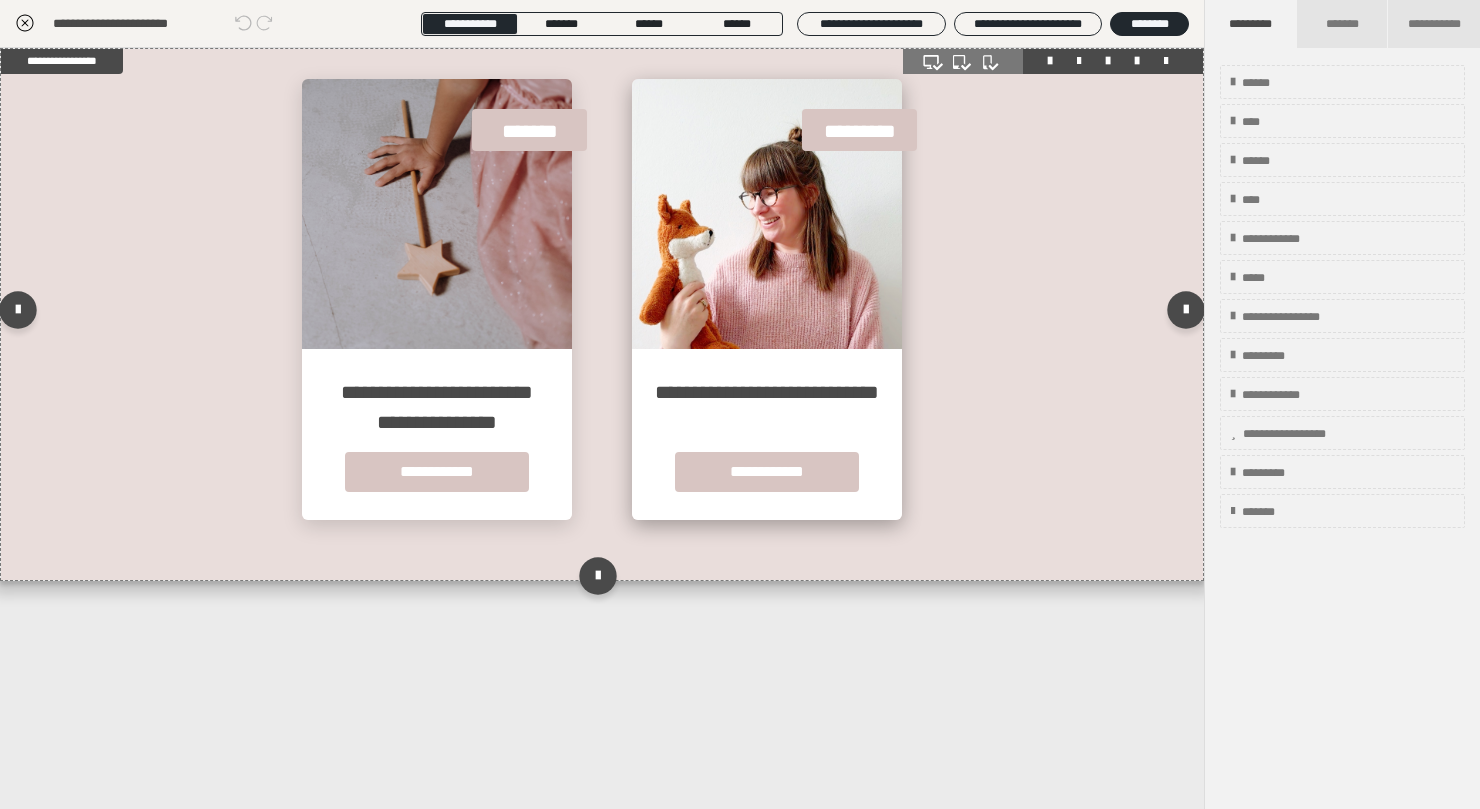 click on "**********" at bounding box center (767, 407) 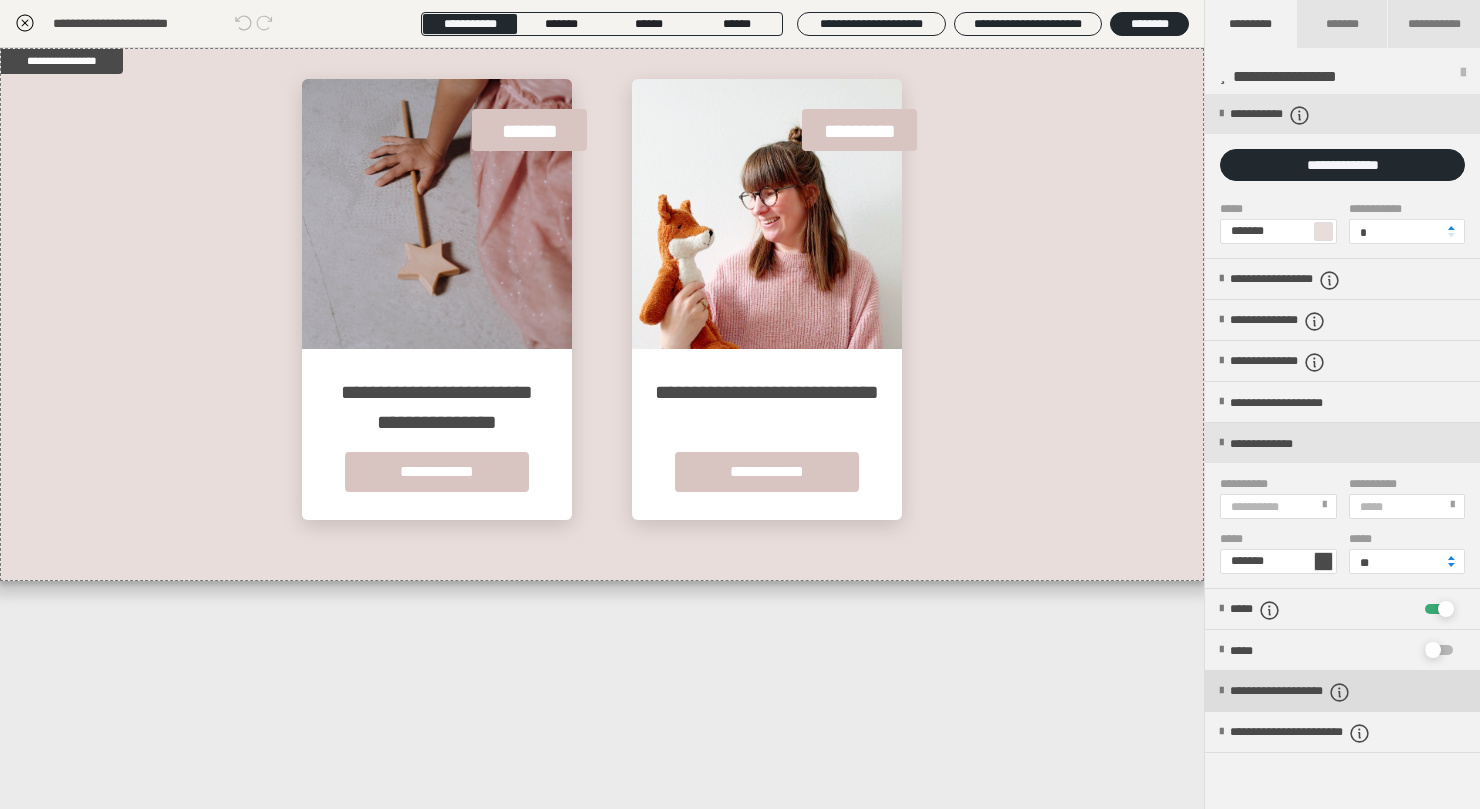 click on "**********" at bounding box center (1342, 691) 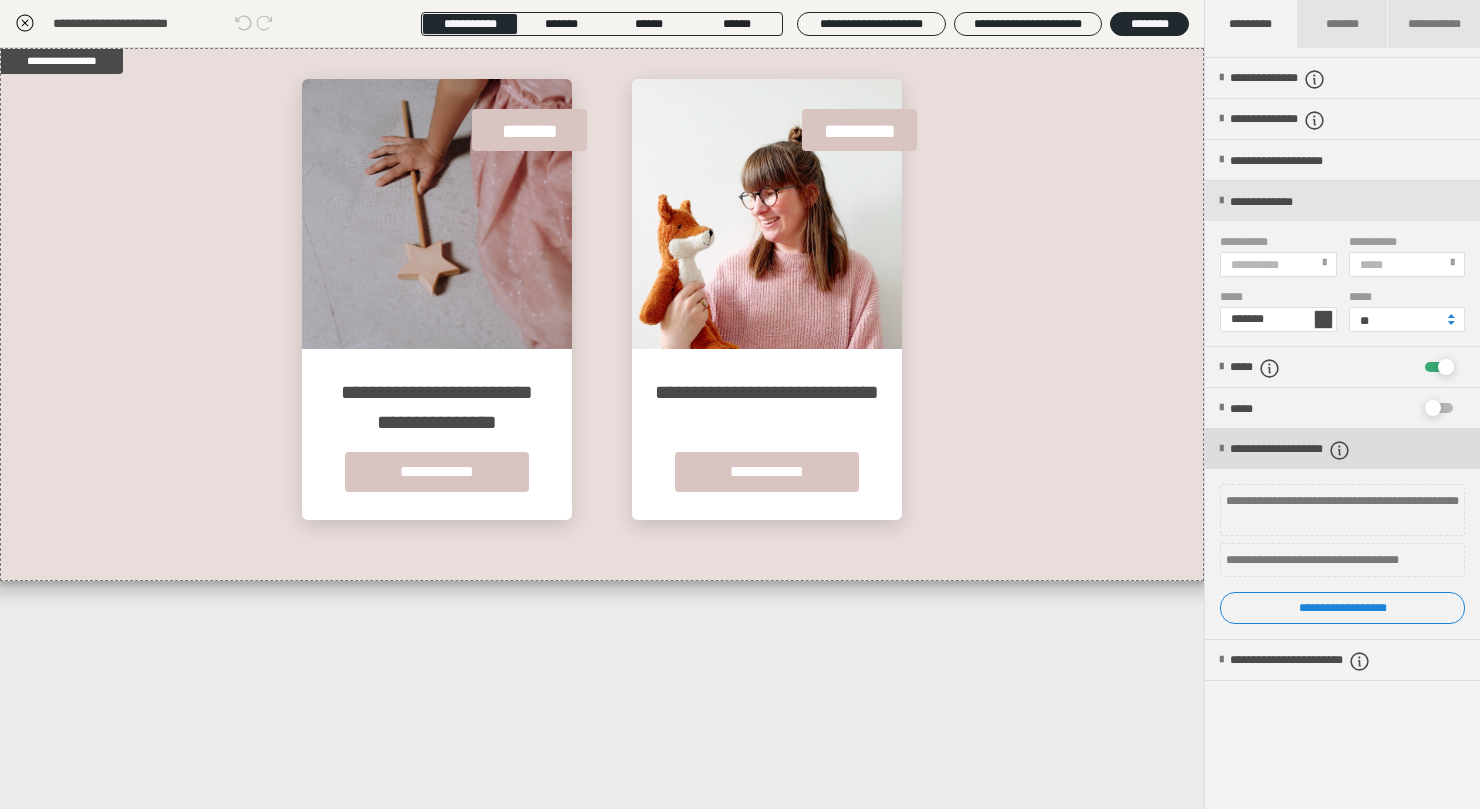scroll, scrollTop: 266, scrollLeft: 0, axis: vertical 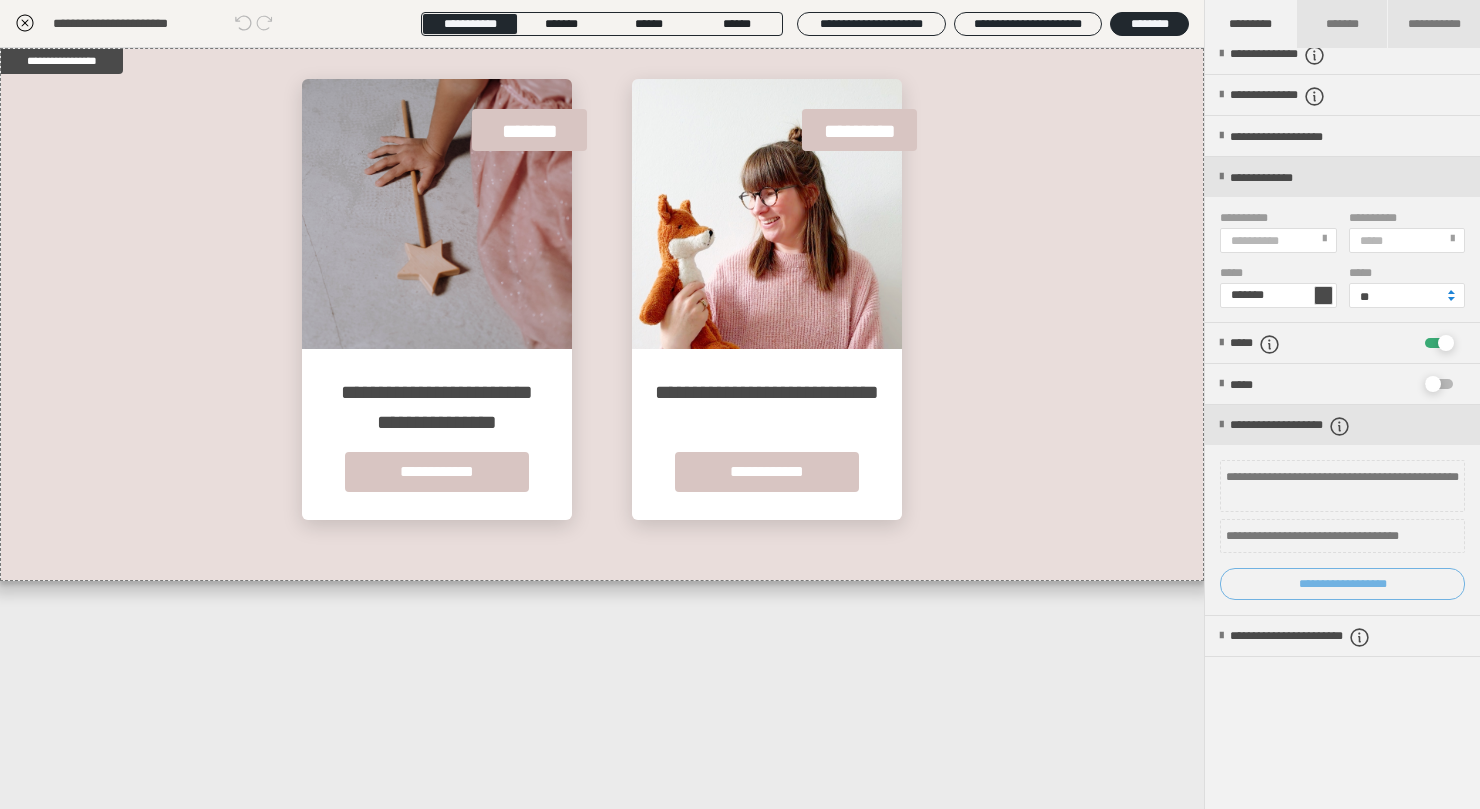 click on "**********" at bounding box center (1342, 584) 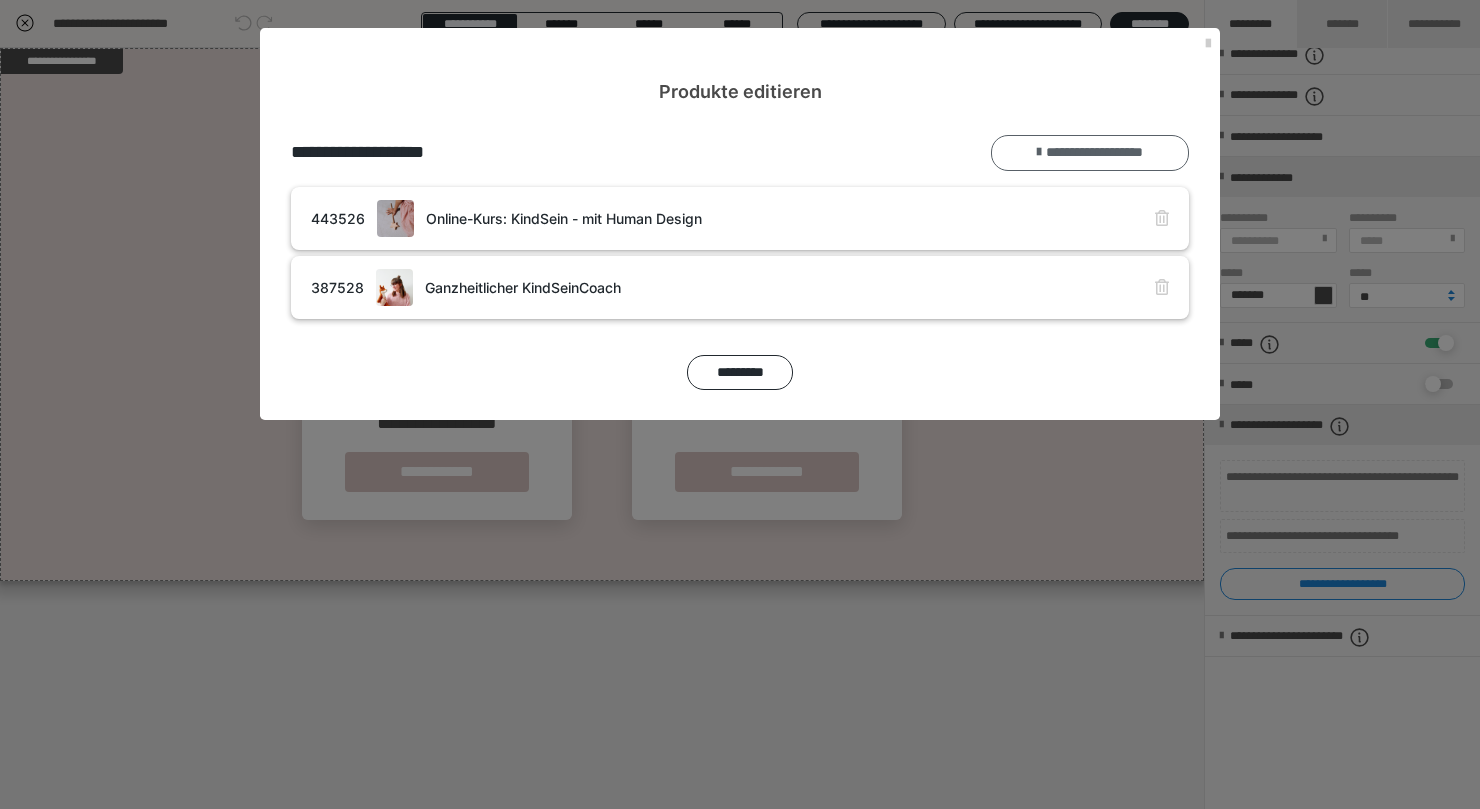 click on "**********" at bounding box center [1090, 153] 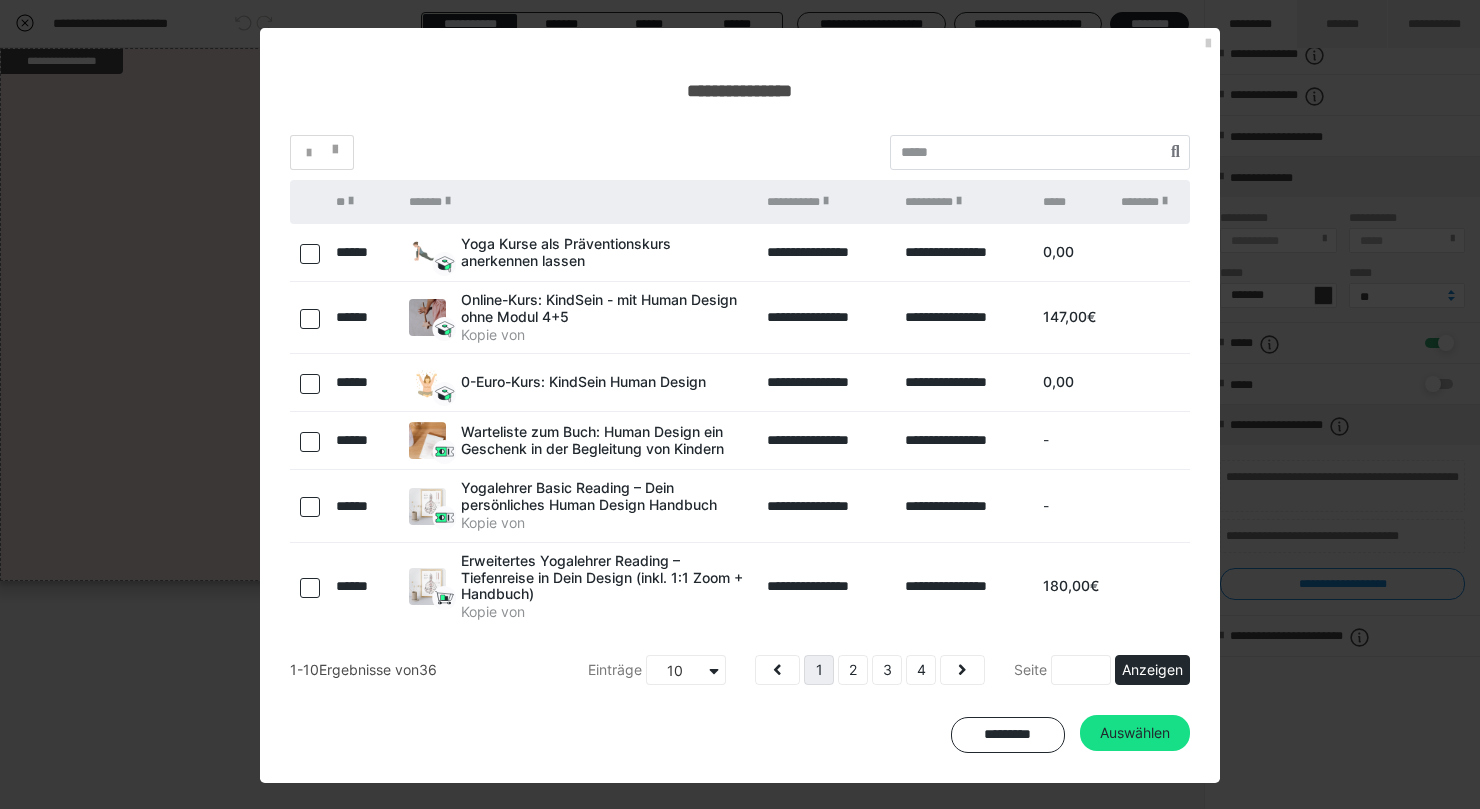 click at bounding box center (310, 319) 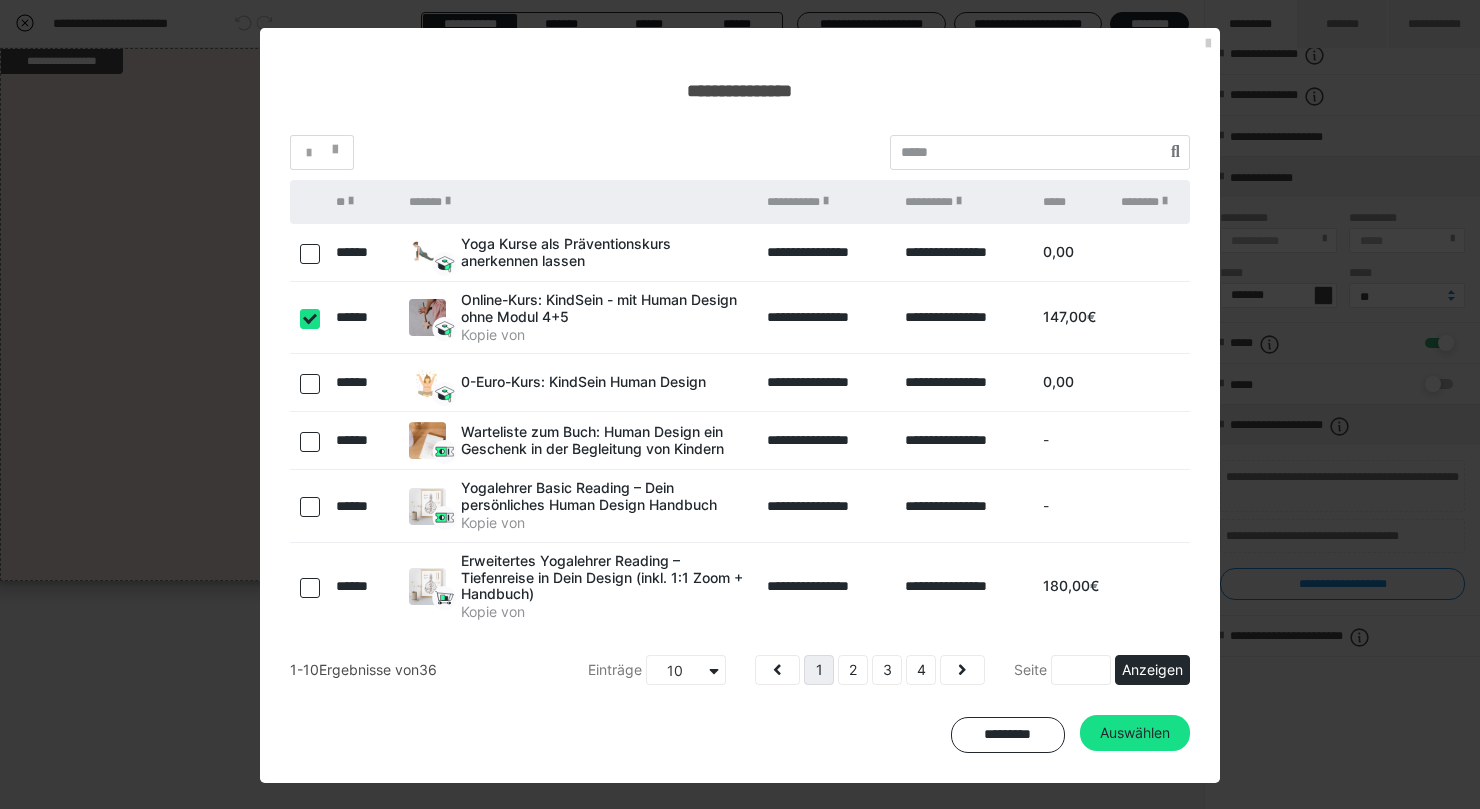 checkbox on "true" 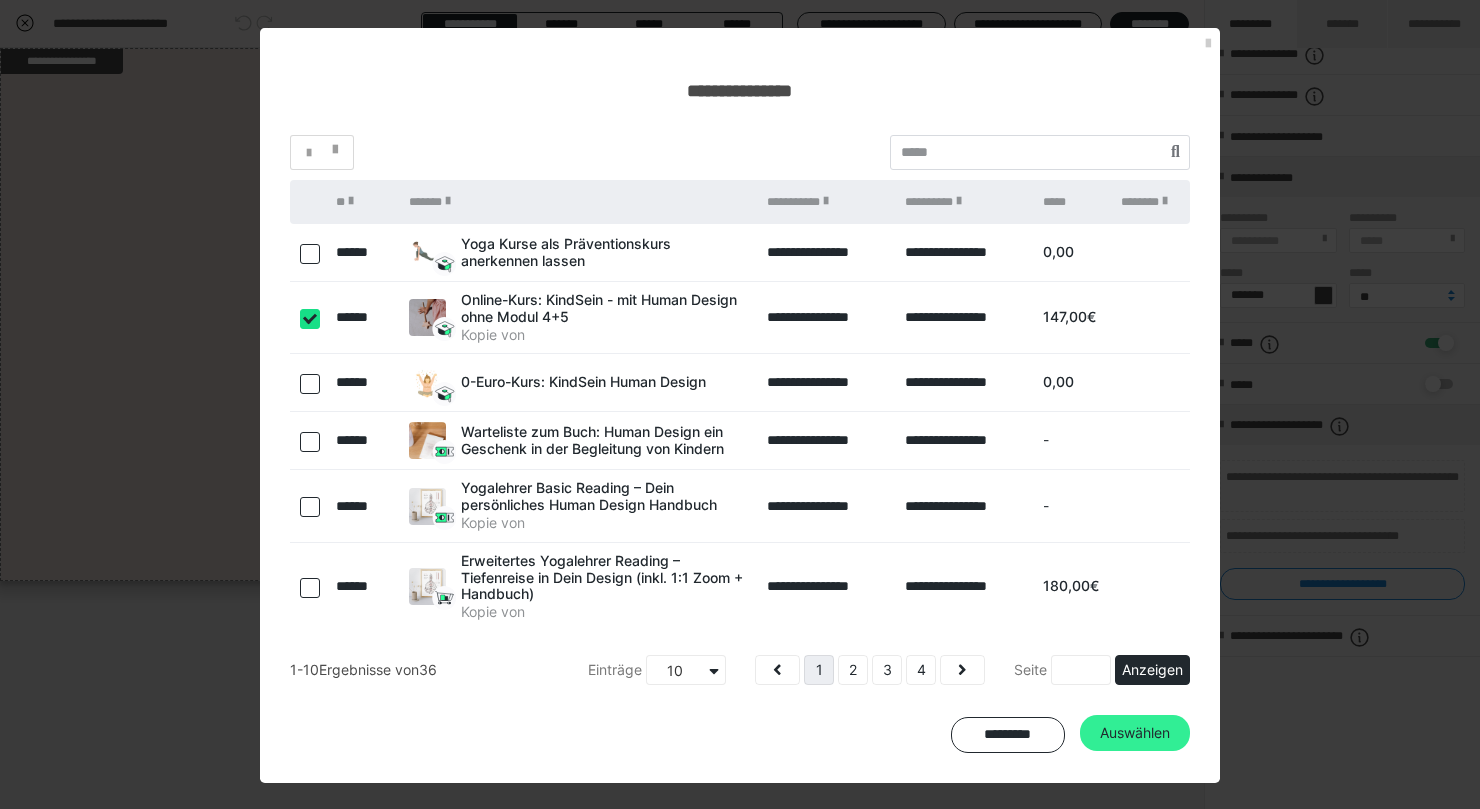 click on "Auswählen" at bounding box center (1135, 733) 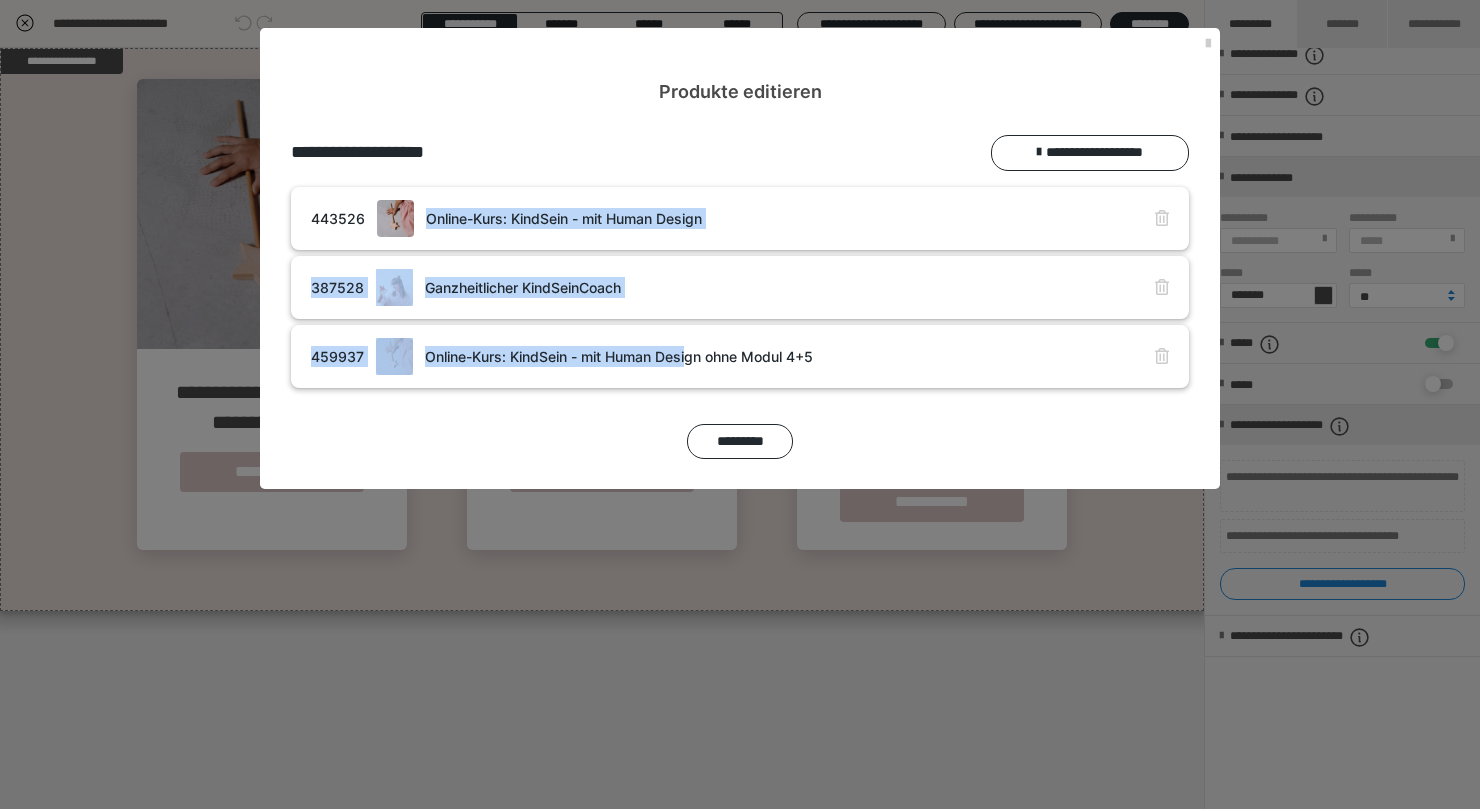 drag, startPoint x: 684, startPoint y: 364, endPoint x: 703, endPoint y: 202, distance: 163.1104 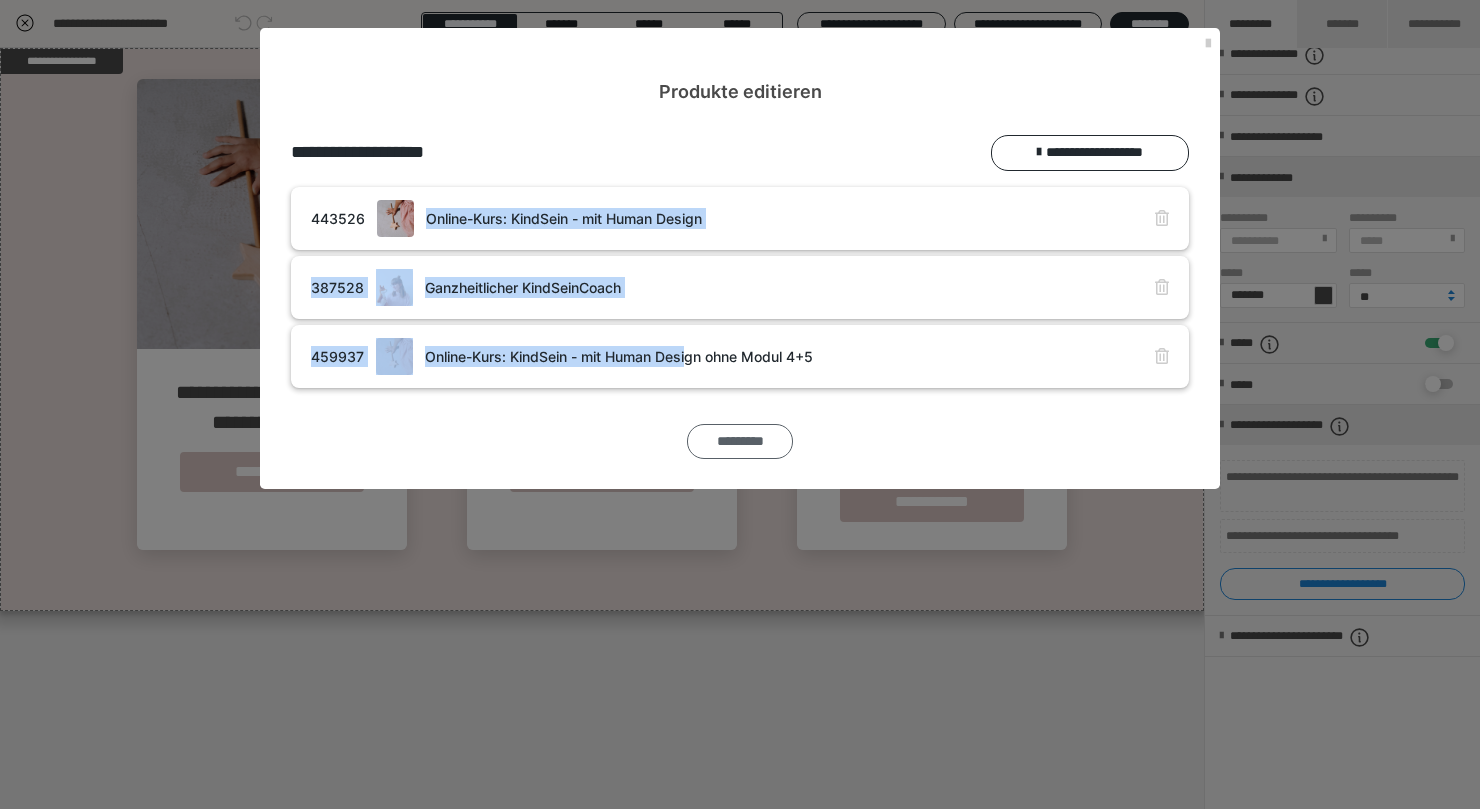 click on "*********" at bounding box center (740, 442) 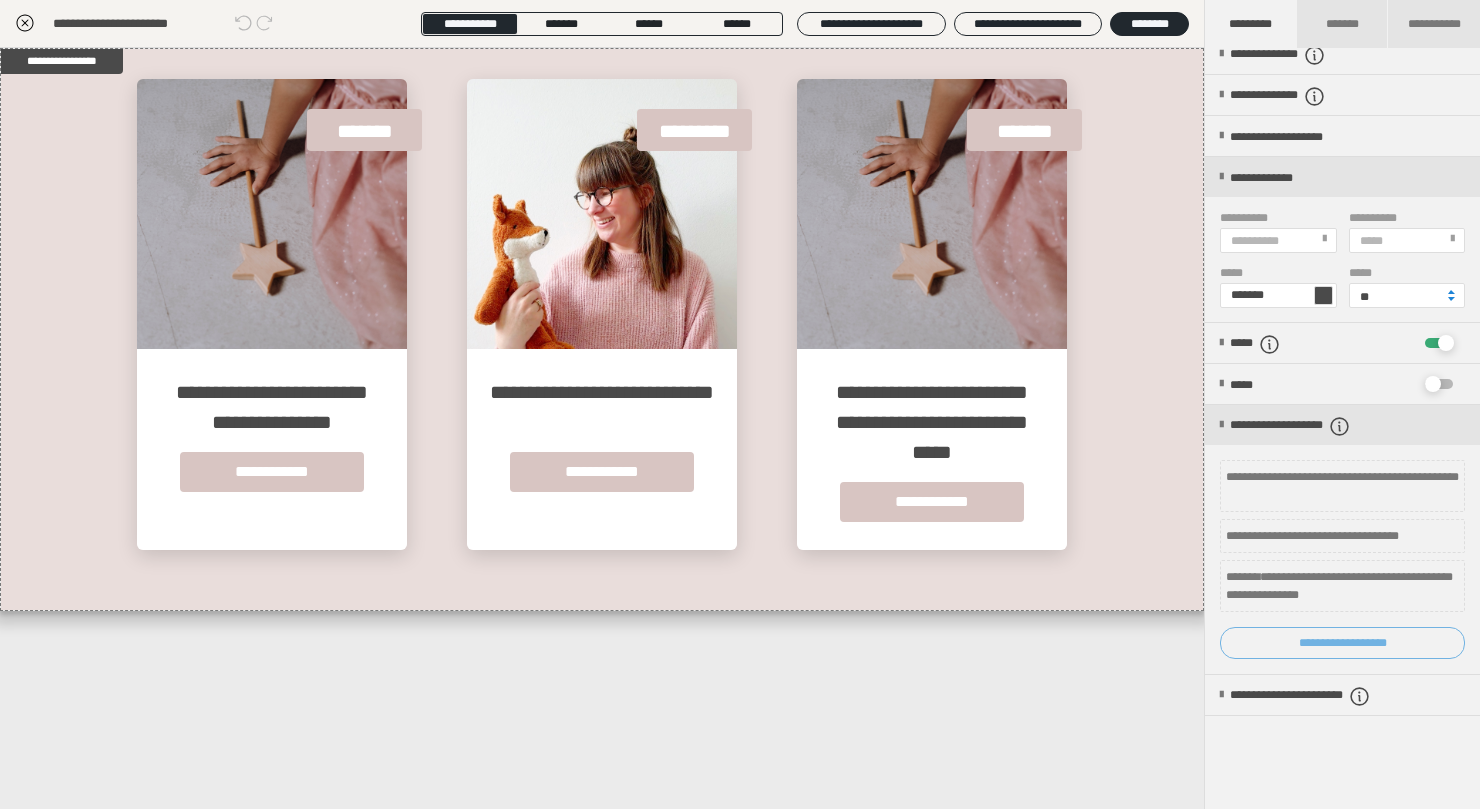 click on "**********" at bounding box center [1342, 643] 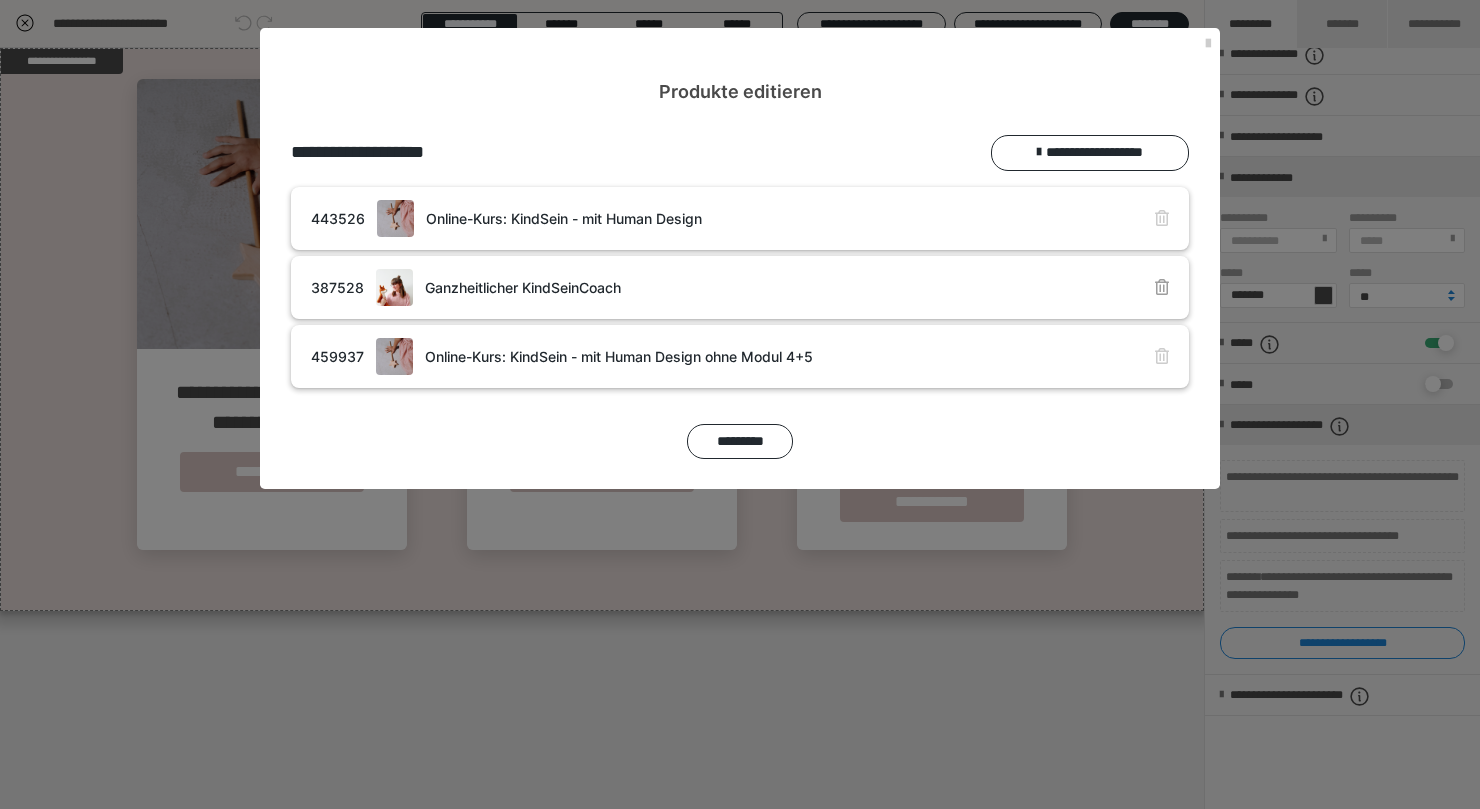 click at bounding box center (1162, 287) 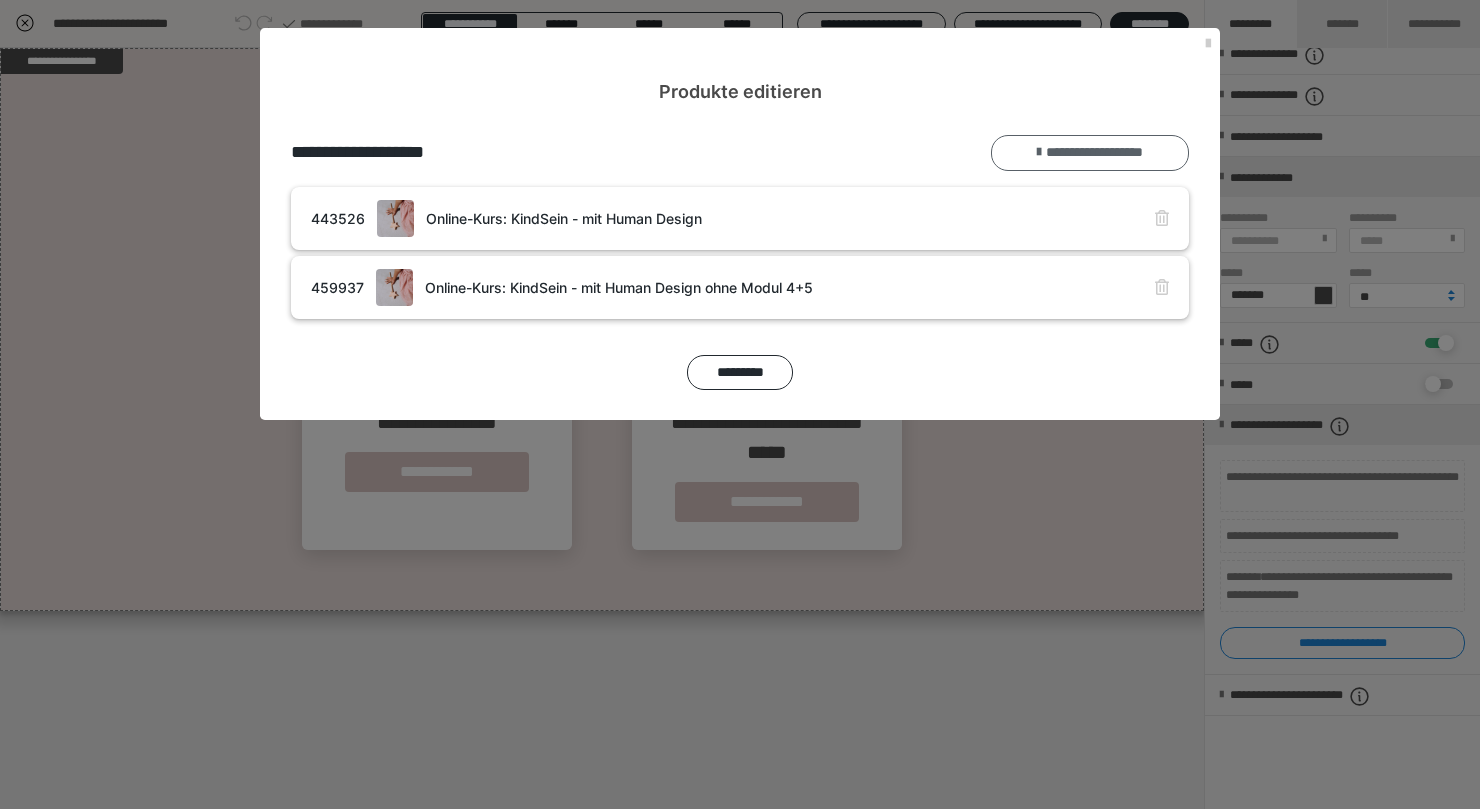 click on "**********" at bounding box center (1090, 153) 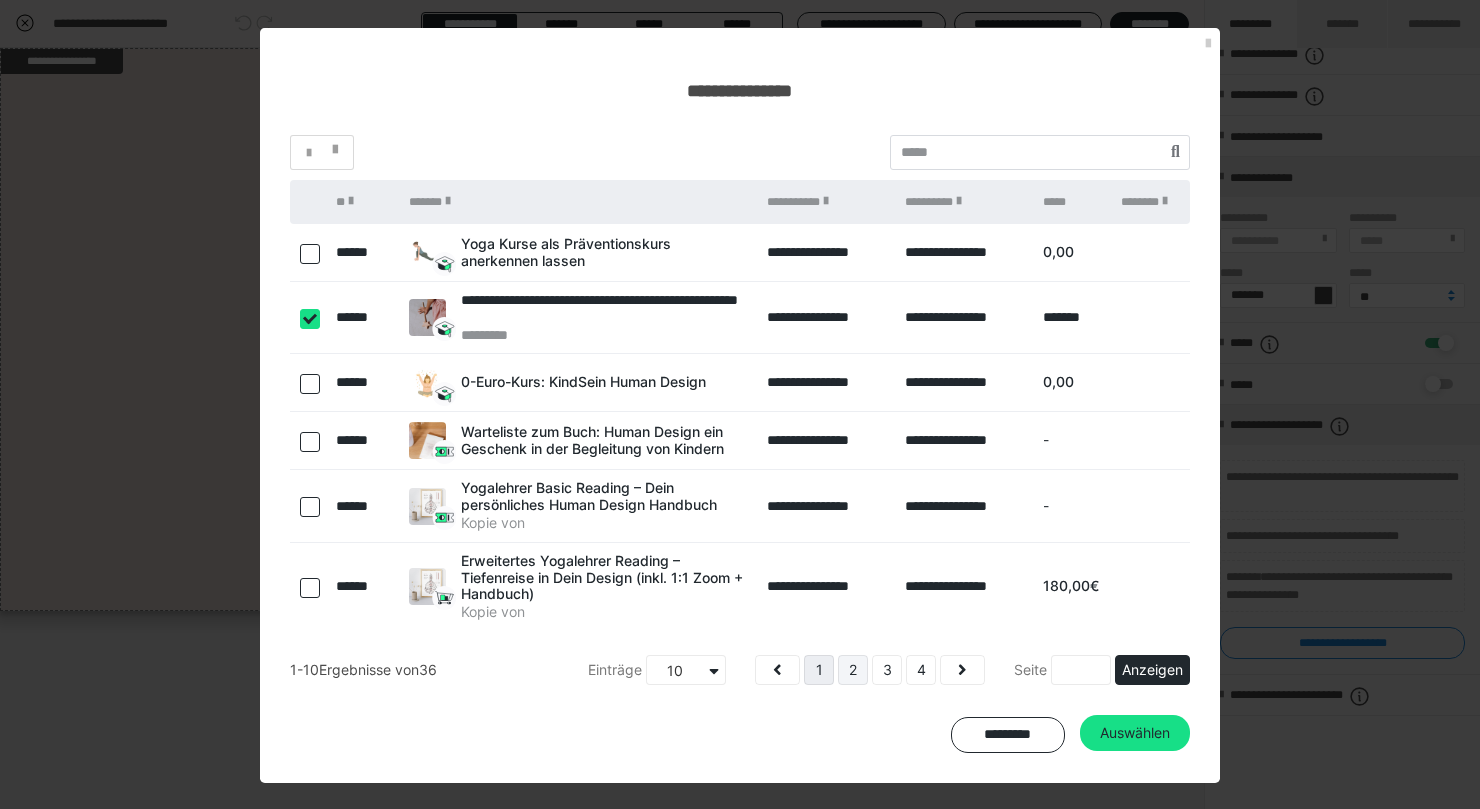 click on "2" at bounding box center [853, 670] 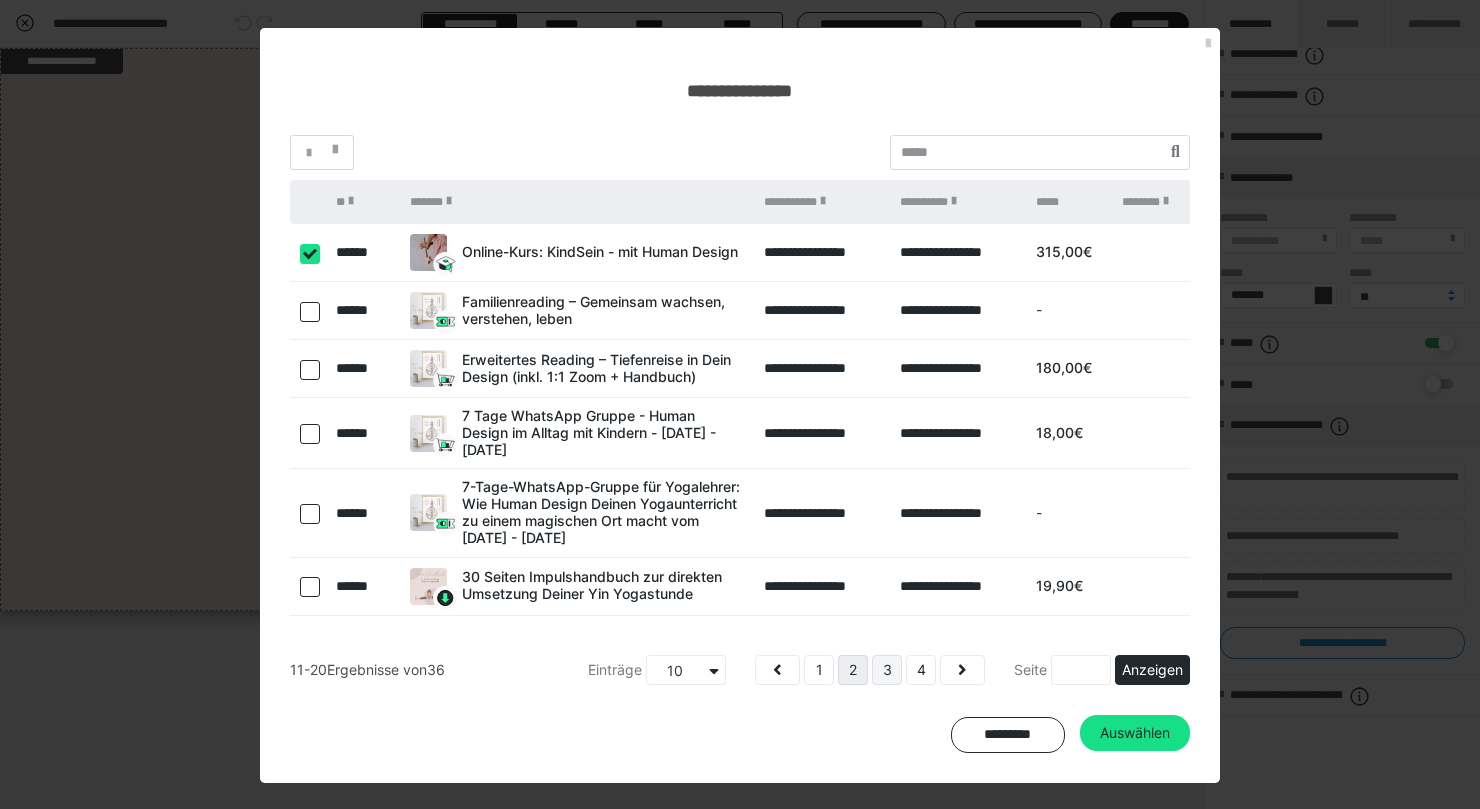 click on "3" at bounding box center (887, 670) 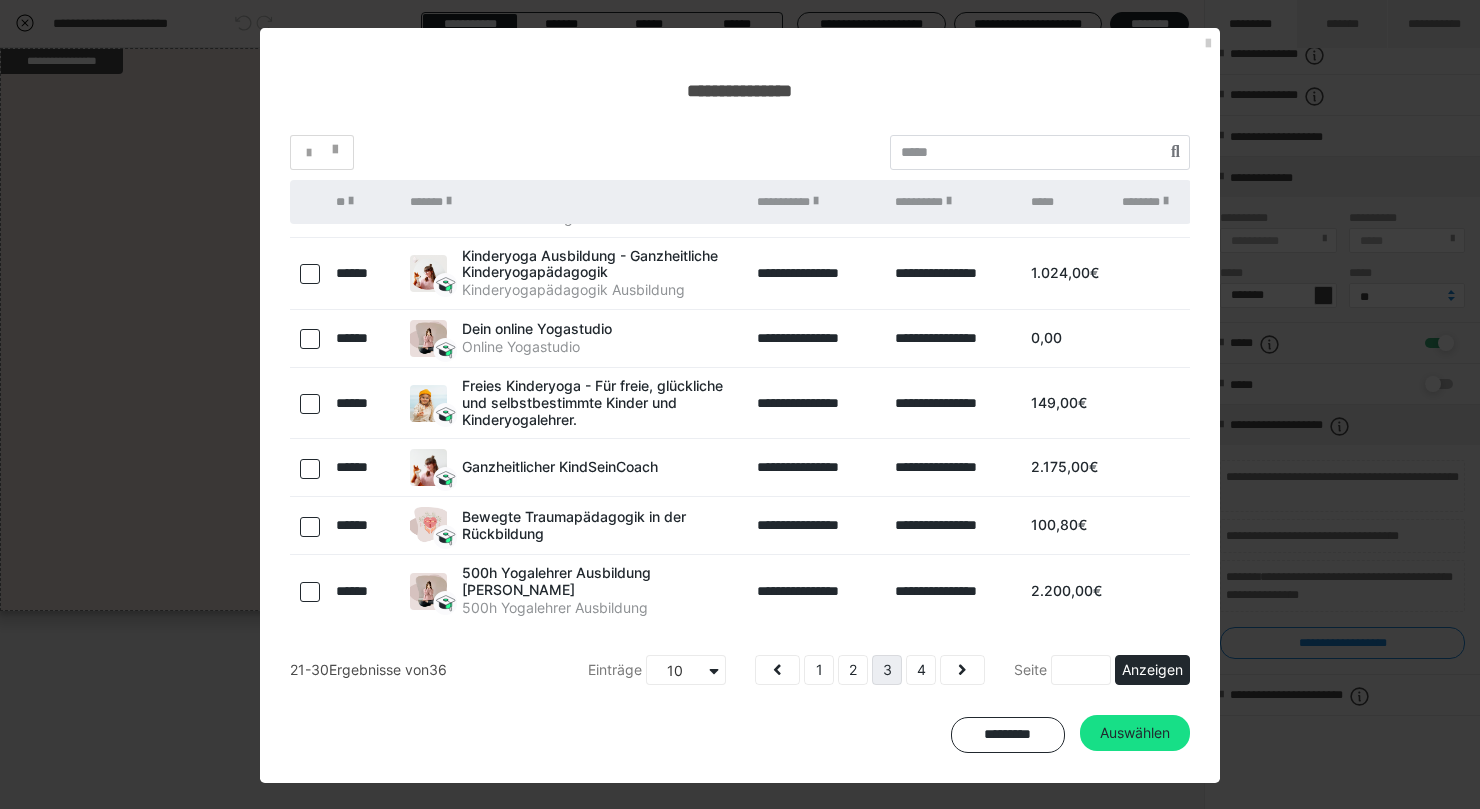 scroll, scrollTop: 221, scrollLeft: 0, axis: vertical 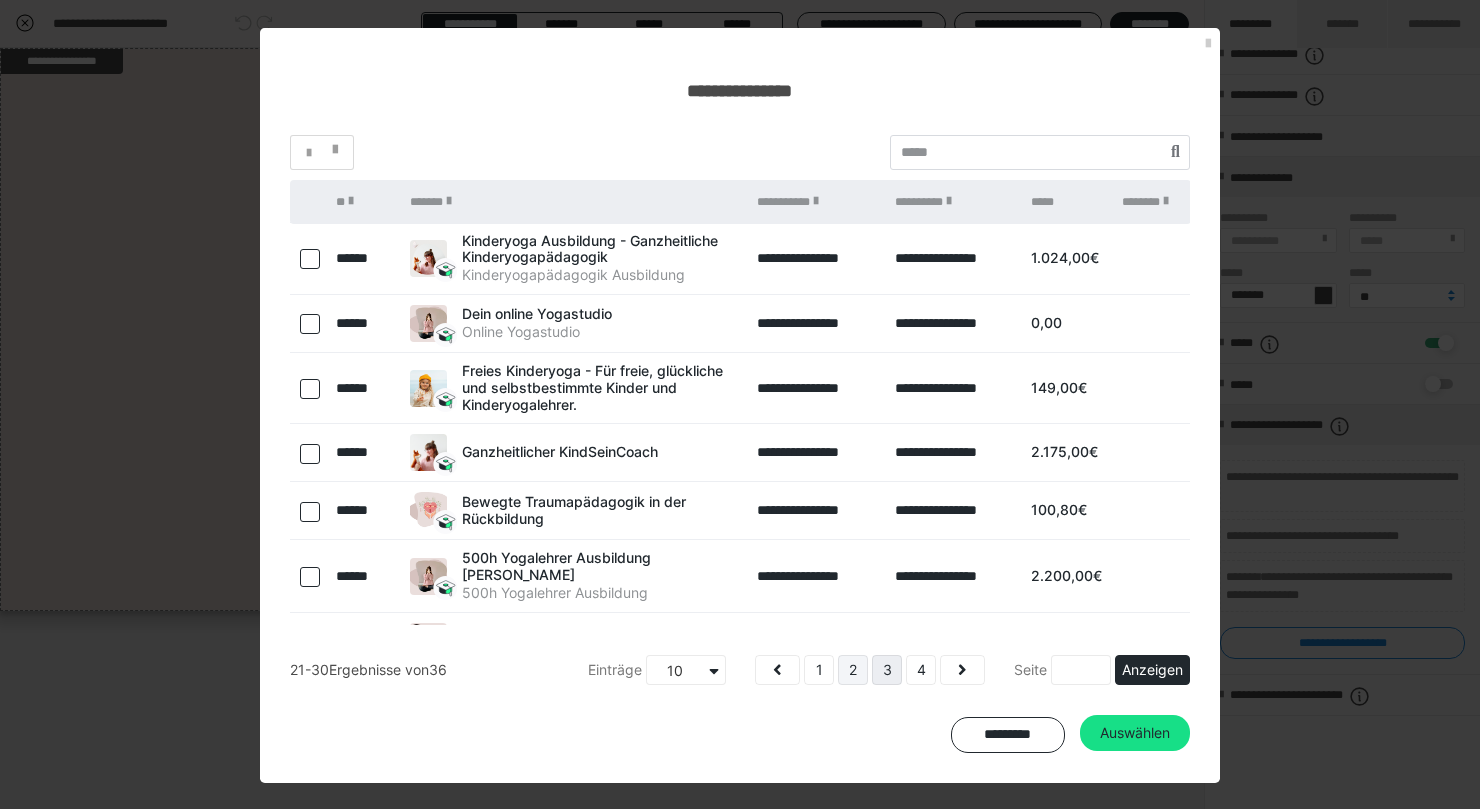 click on "2" at bounding box center [853, 670] 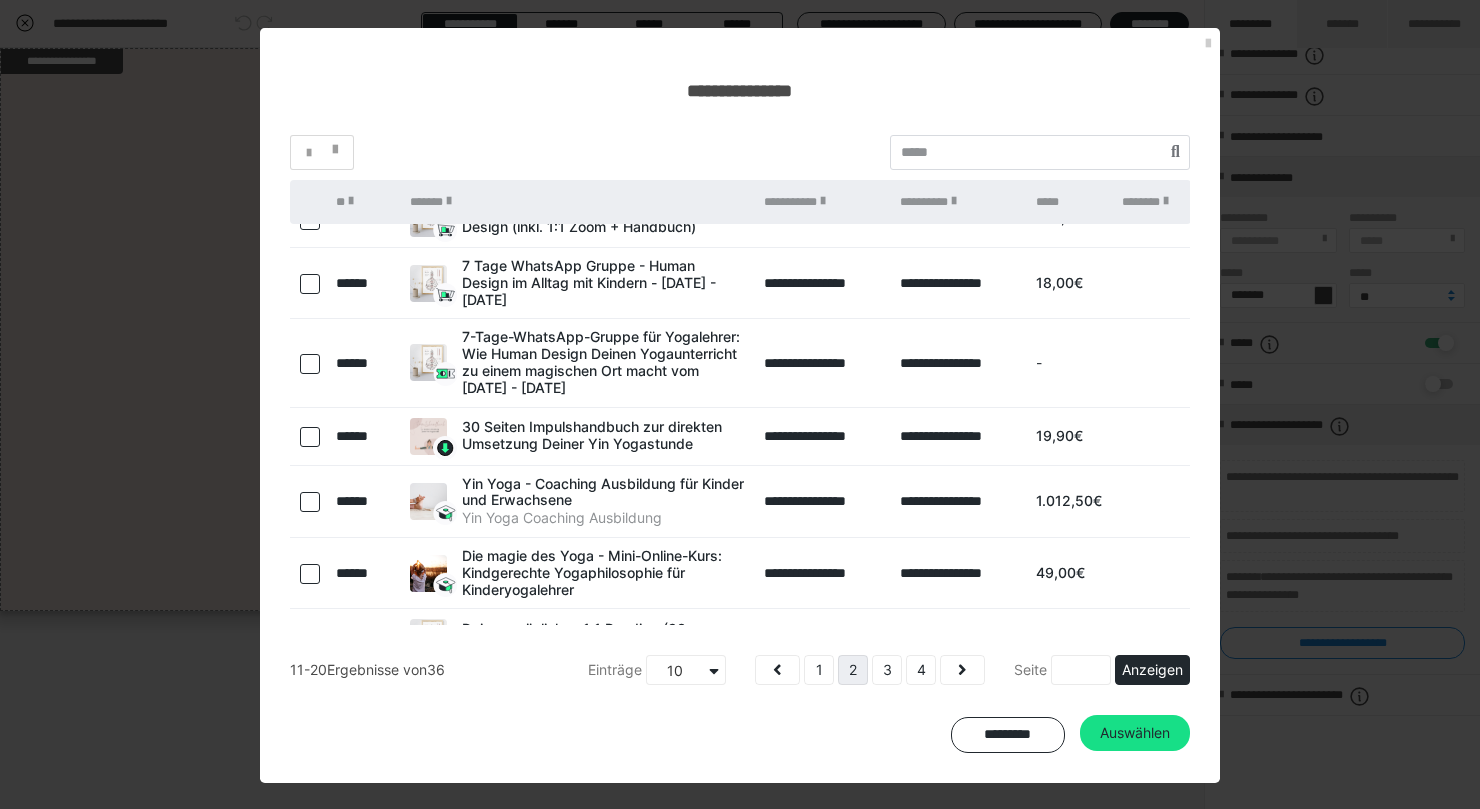 scroll, scrollTop: 250, scrollLeft: 0, axis: vertical 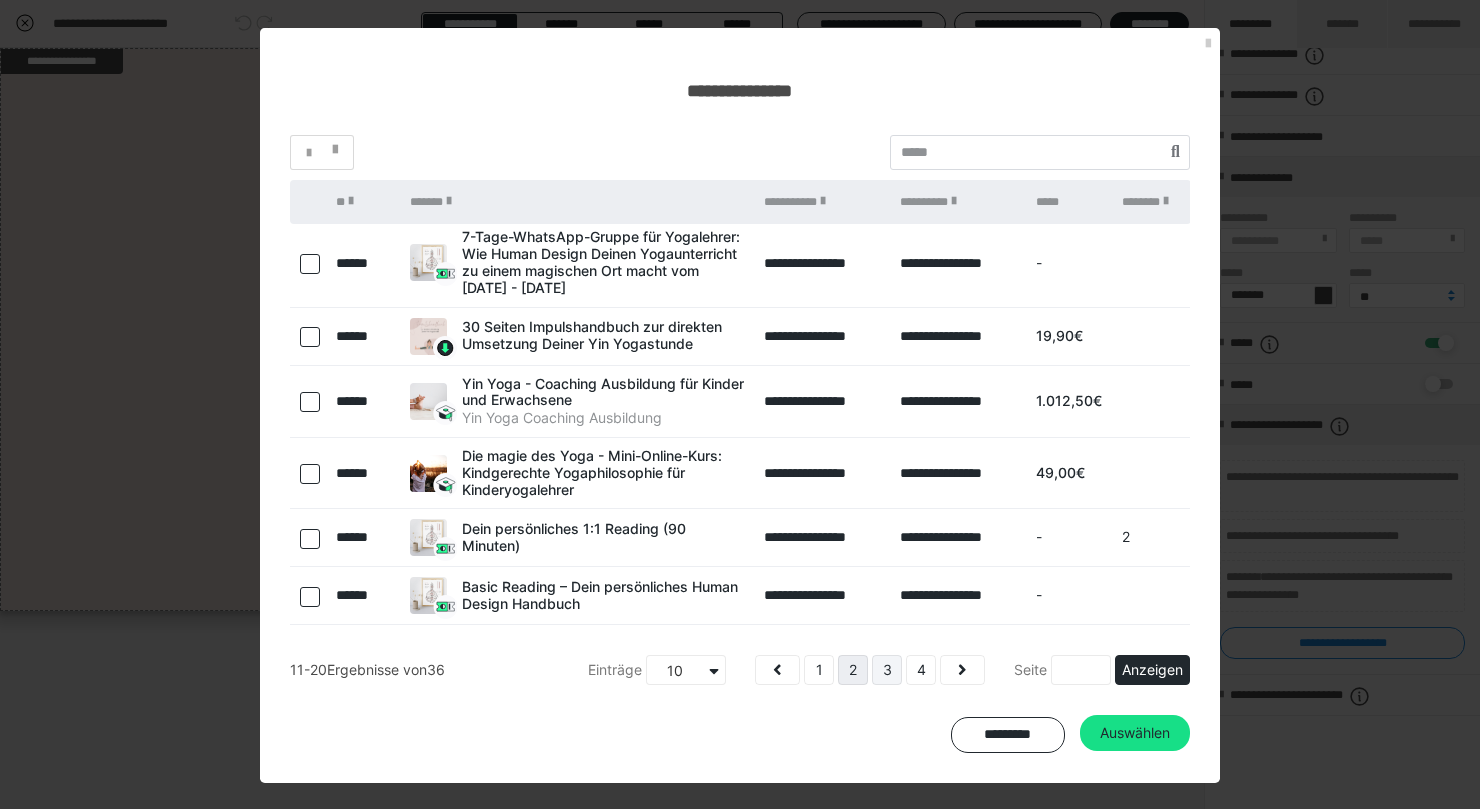 click on "3" at bounding box center [887, 670] 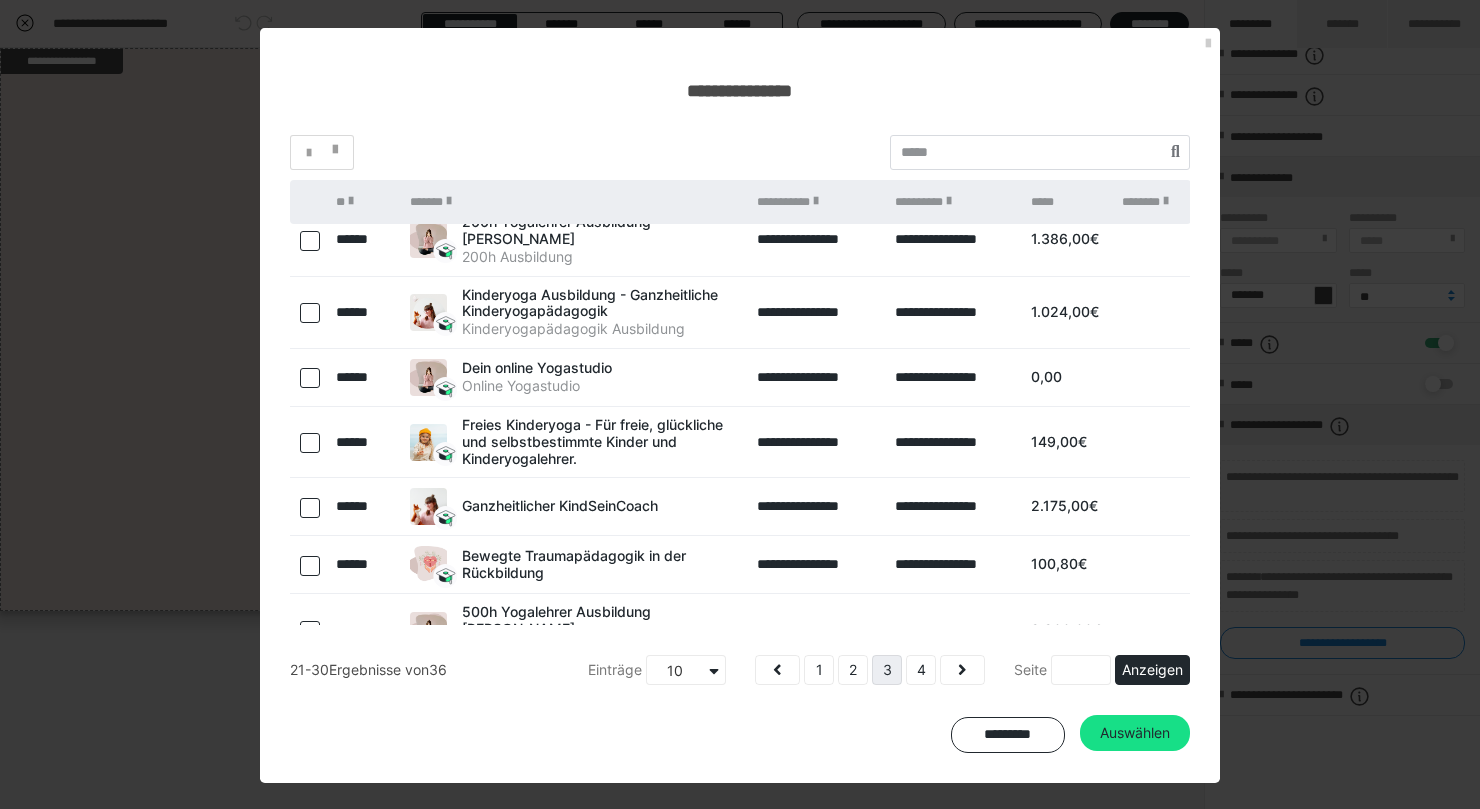 scroll, scrollTop: 221, scrollLeft: 0, axis: vertical 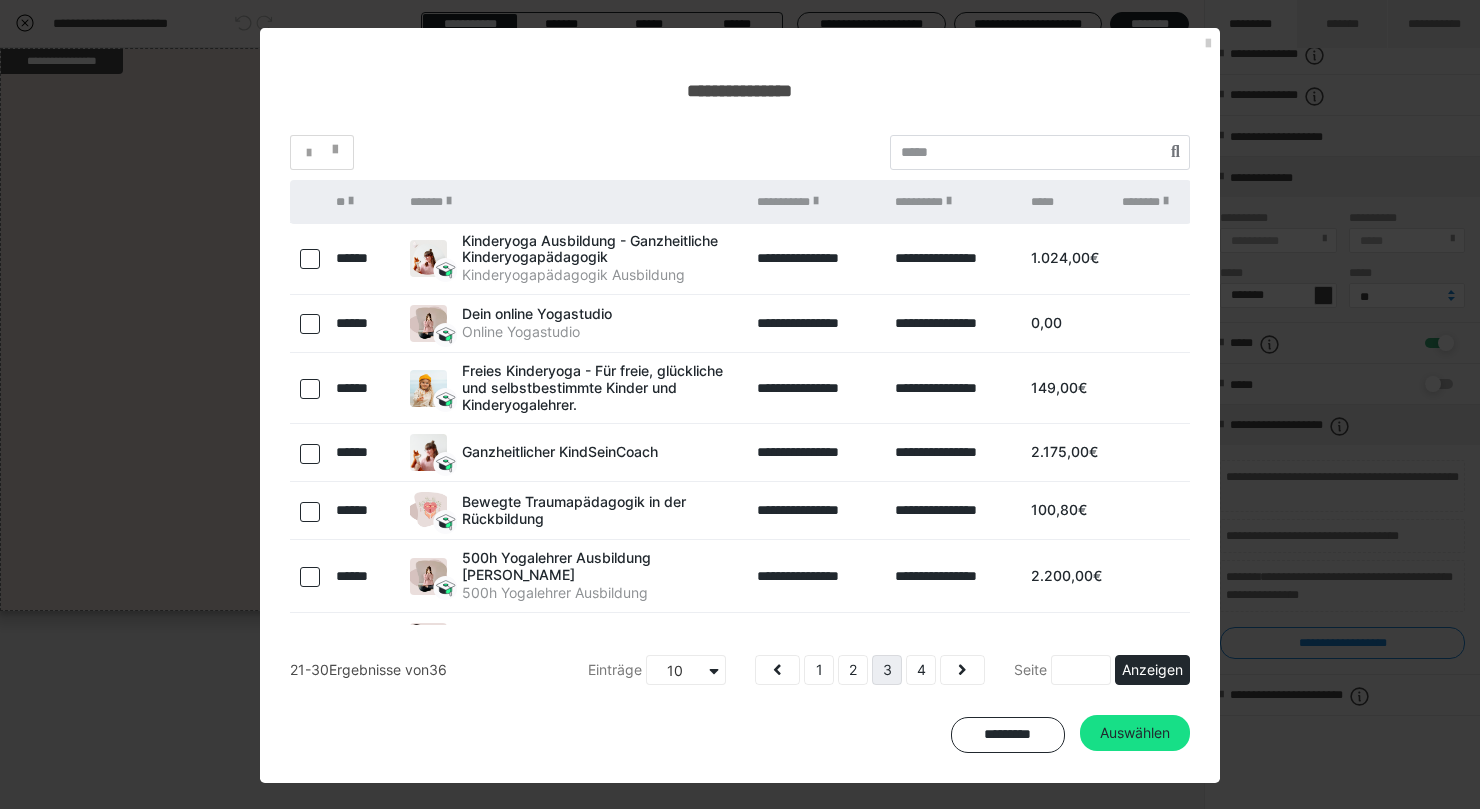click at bounding box center (310, 454) 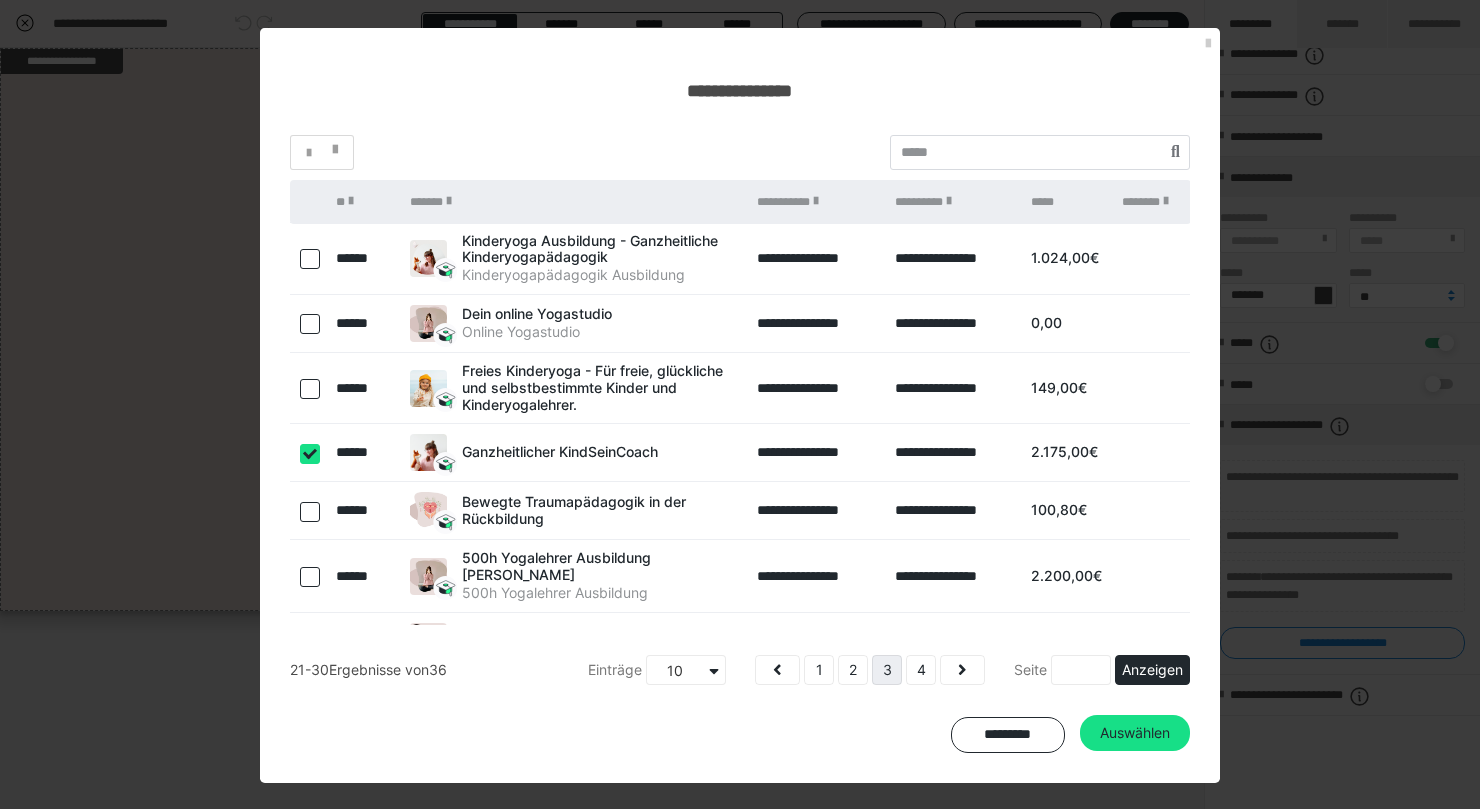 checkbox on "true" 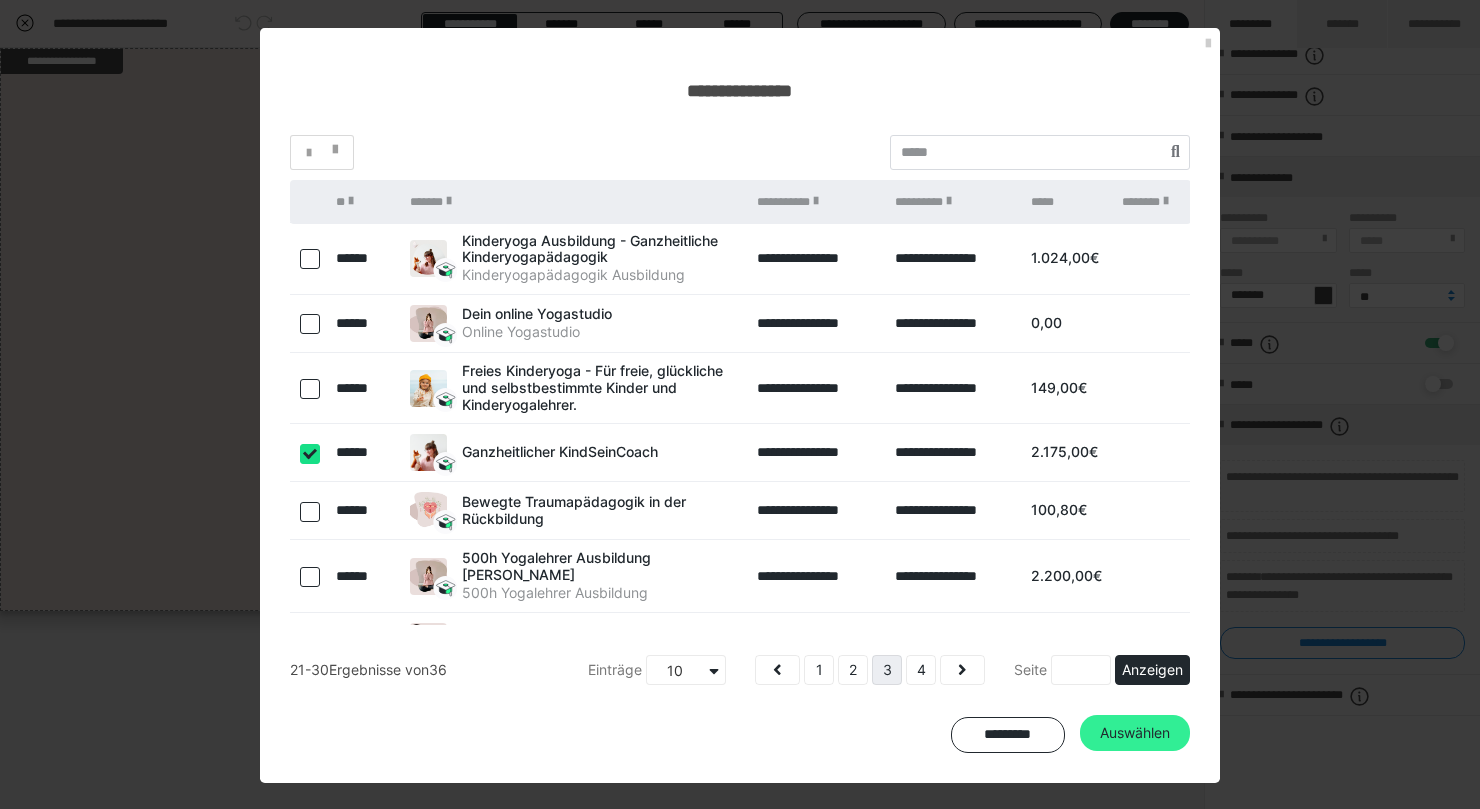 click on "Auswählen" at bounding box center (1135, 733) 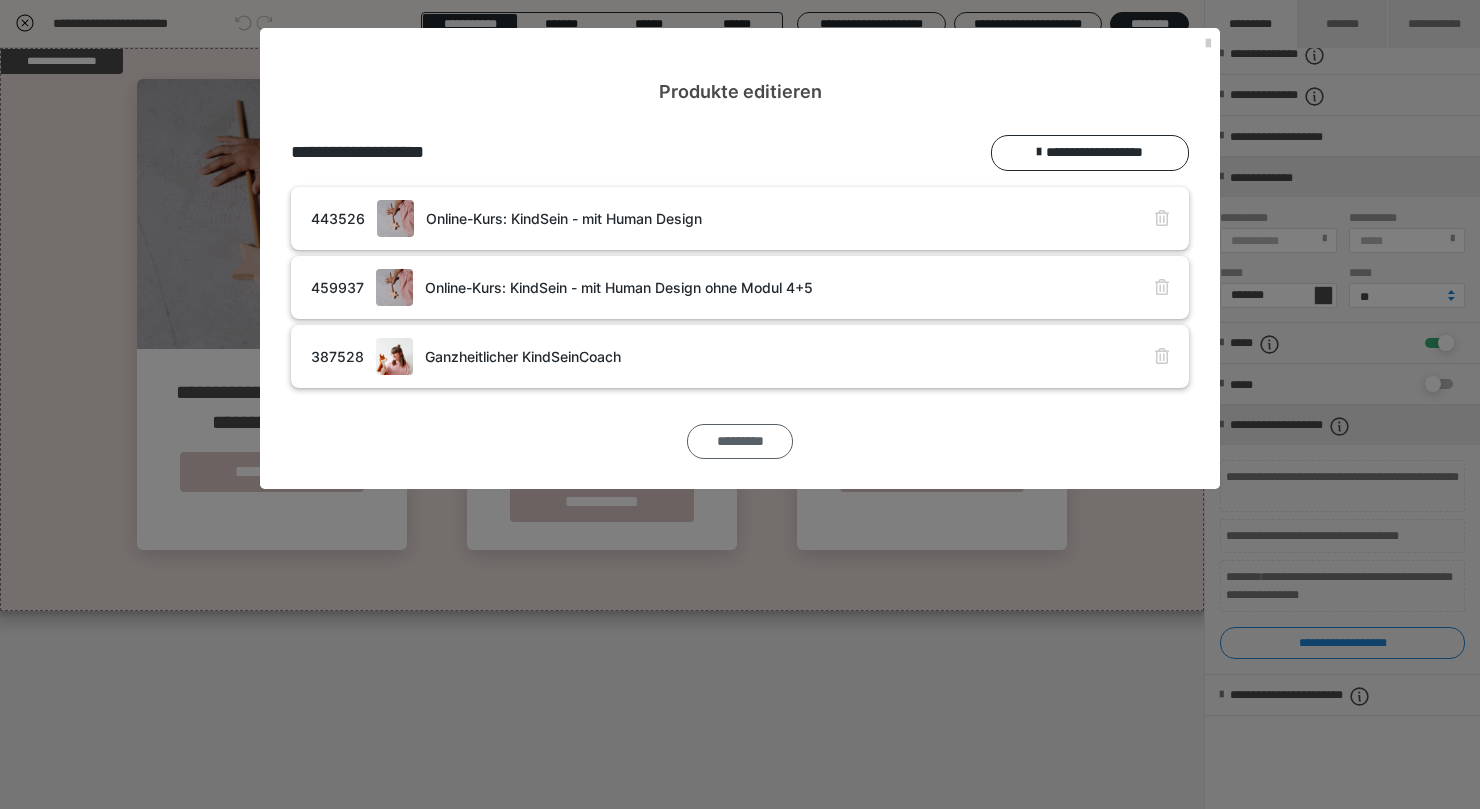 click on "*********" at bounding box center (740, 442) 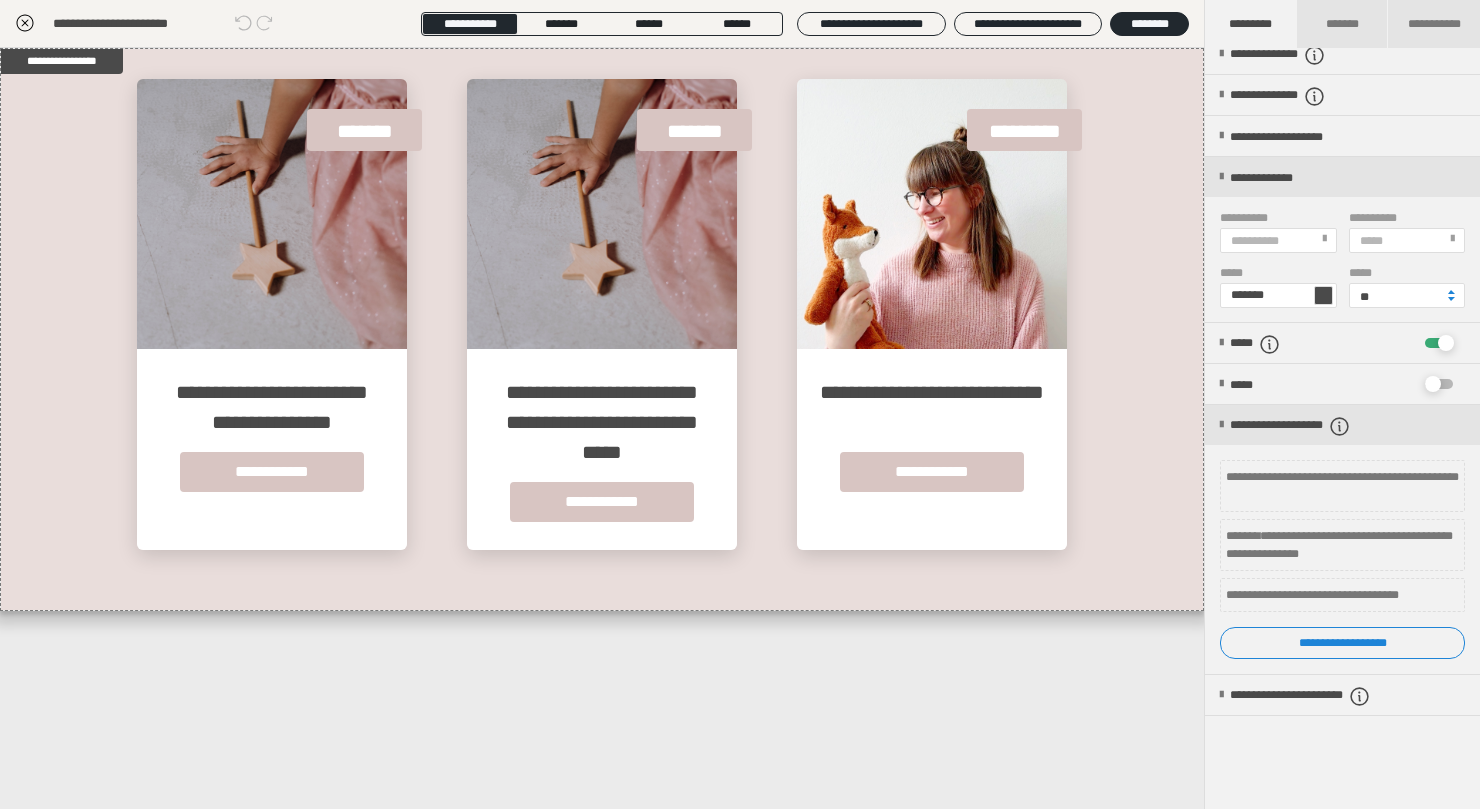 click on "**********" at bounding box center (602, 24) 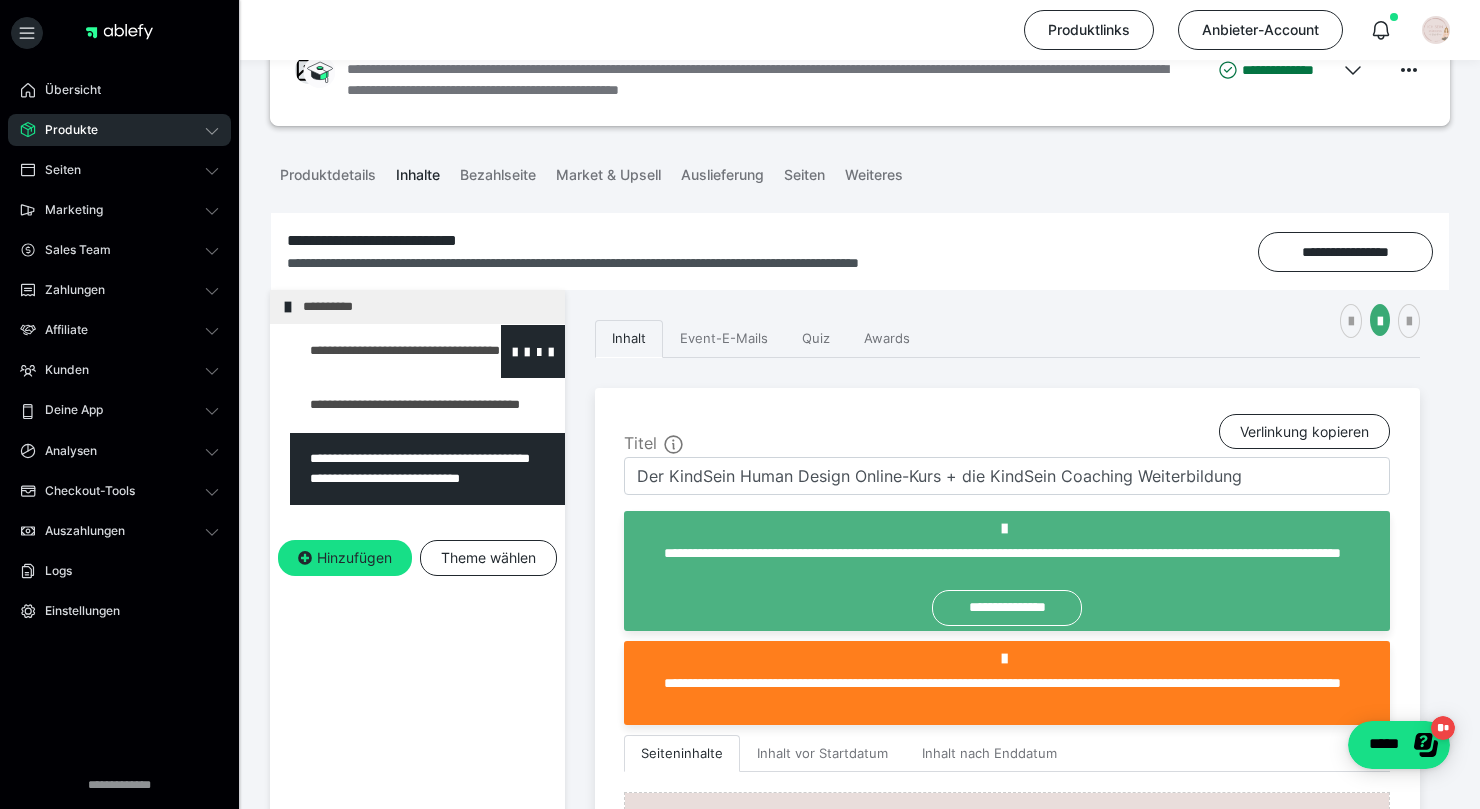 click at bounding box center (375, 351) 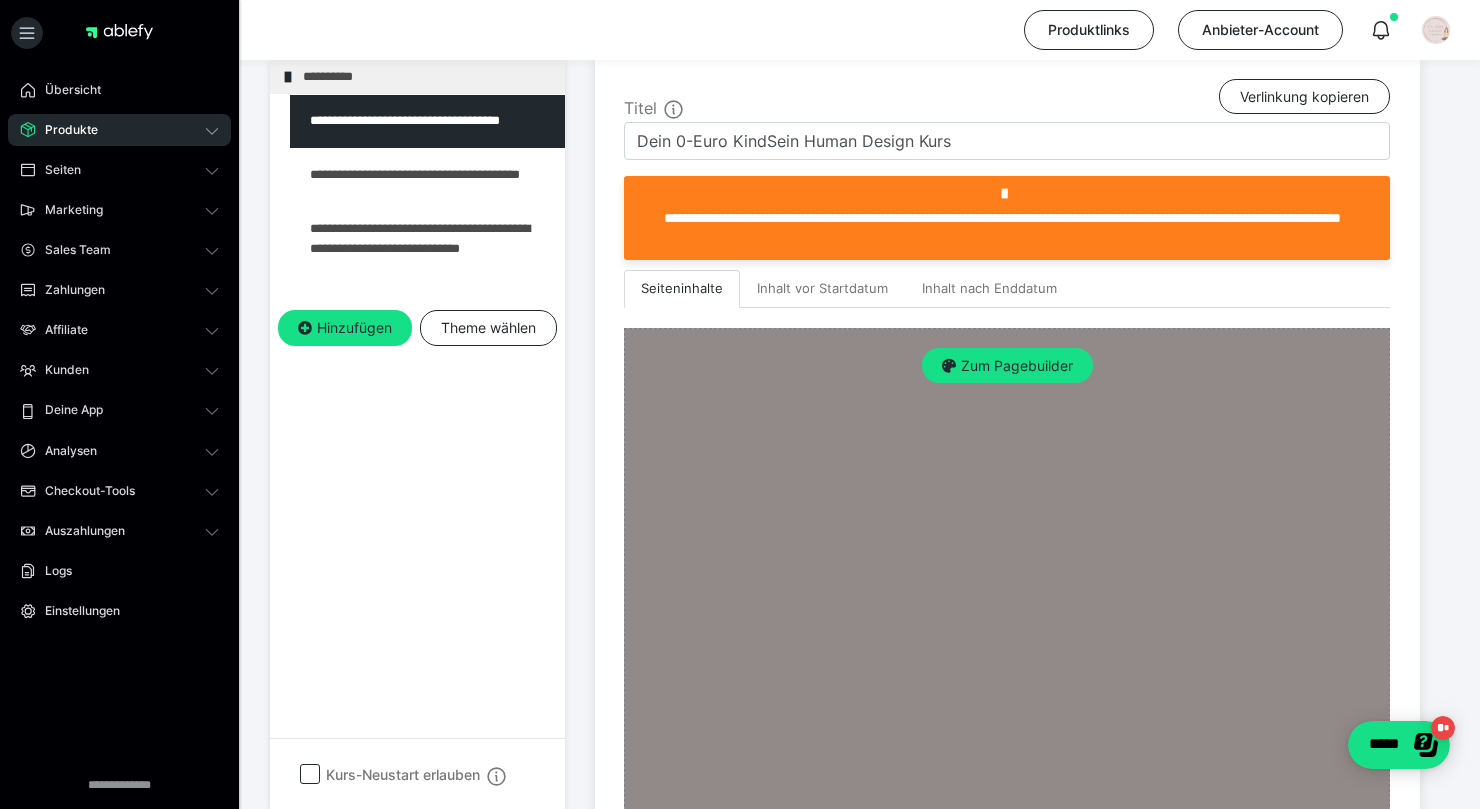 scroll, scrollTop: 647, scrollLeft: 0, axis: vertical 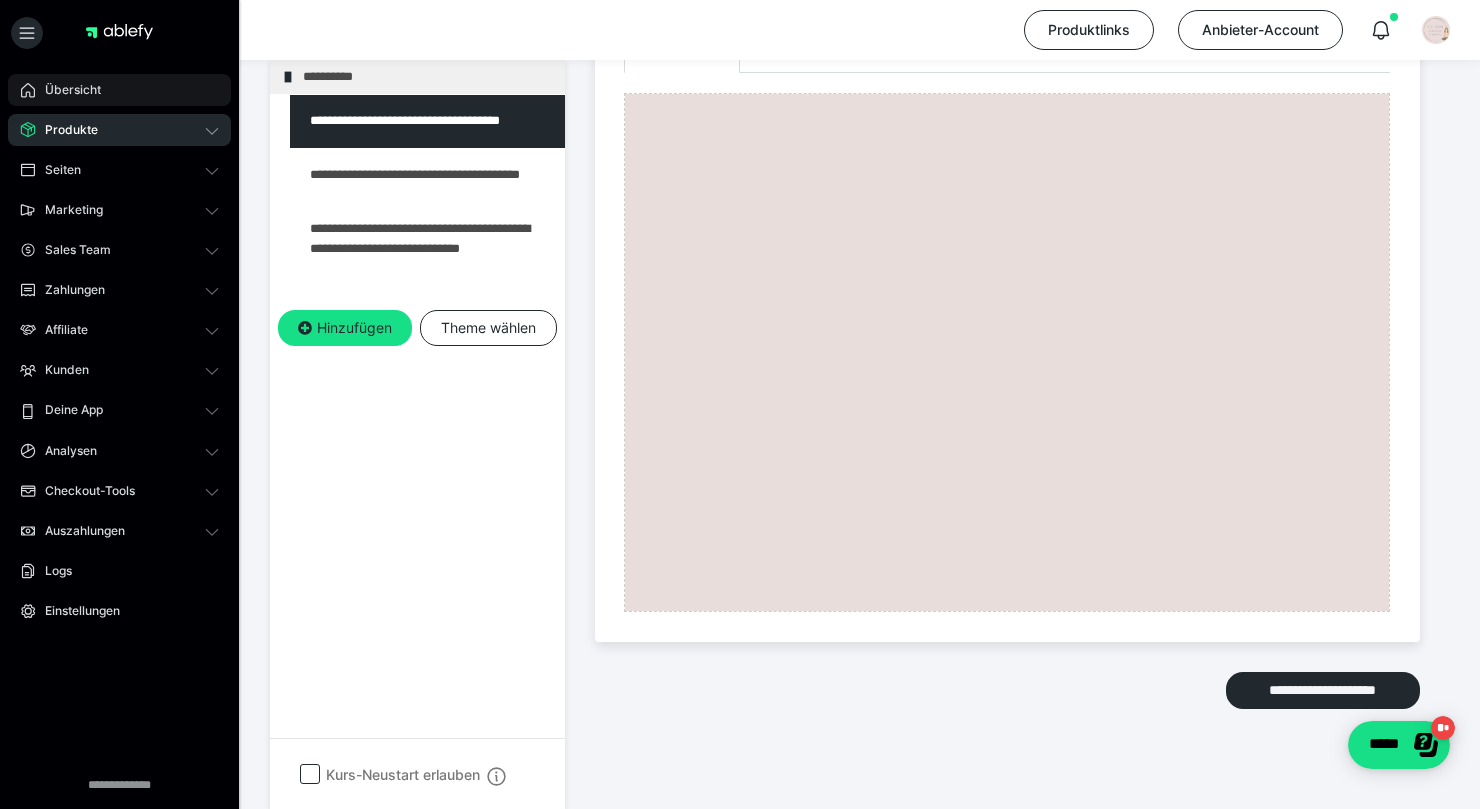 click on "Übersicht" at bounding box center (66, 90) 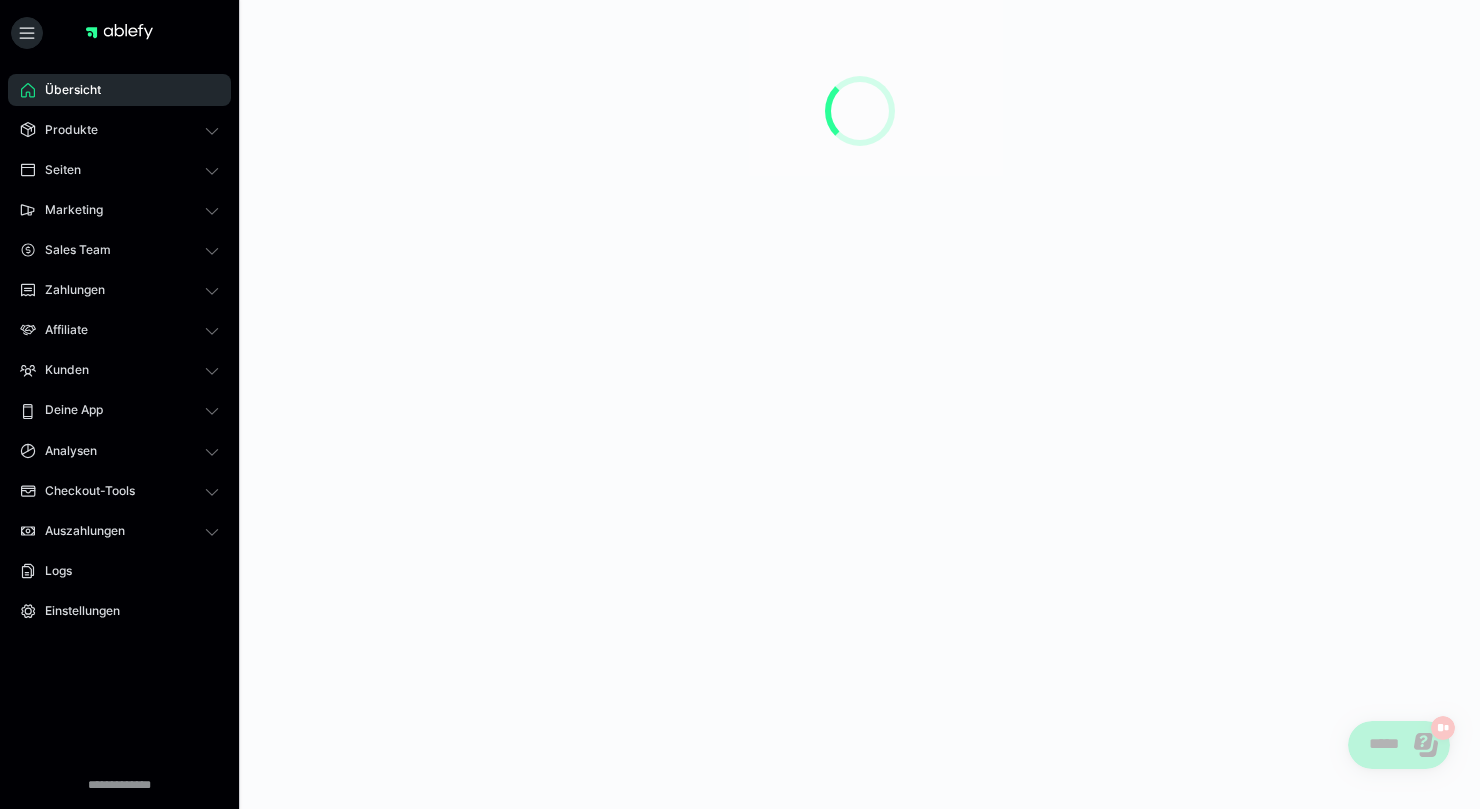 scroll, scrollTop: 0, scrollLeft: 0, axis: both 